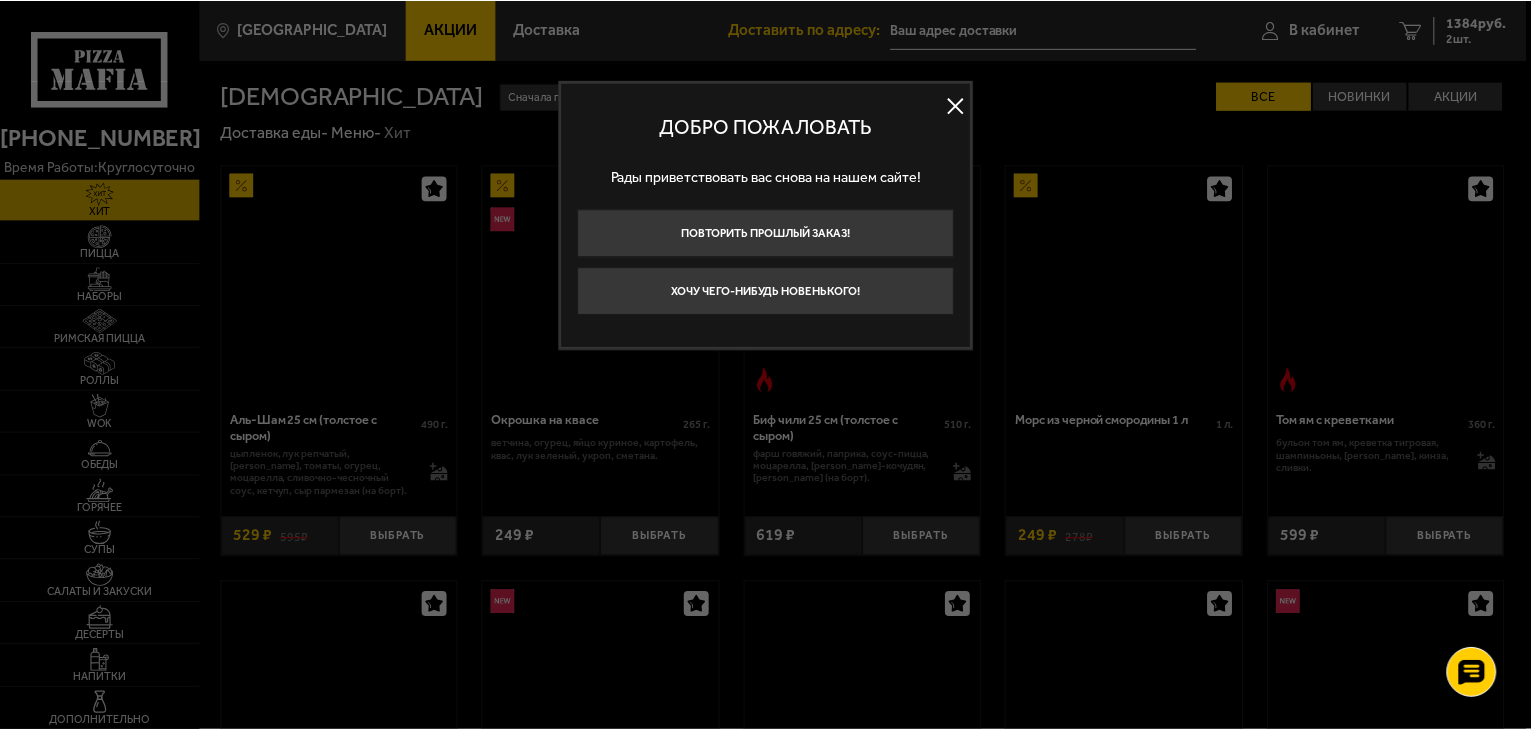 scroll, scrollTop: 0, scrollLeft: 0, axis: both 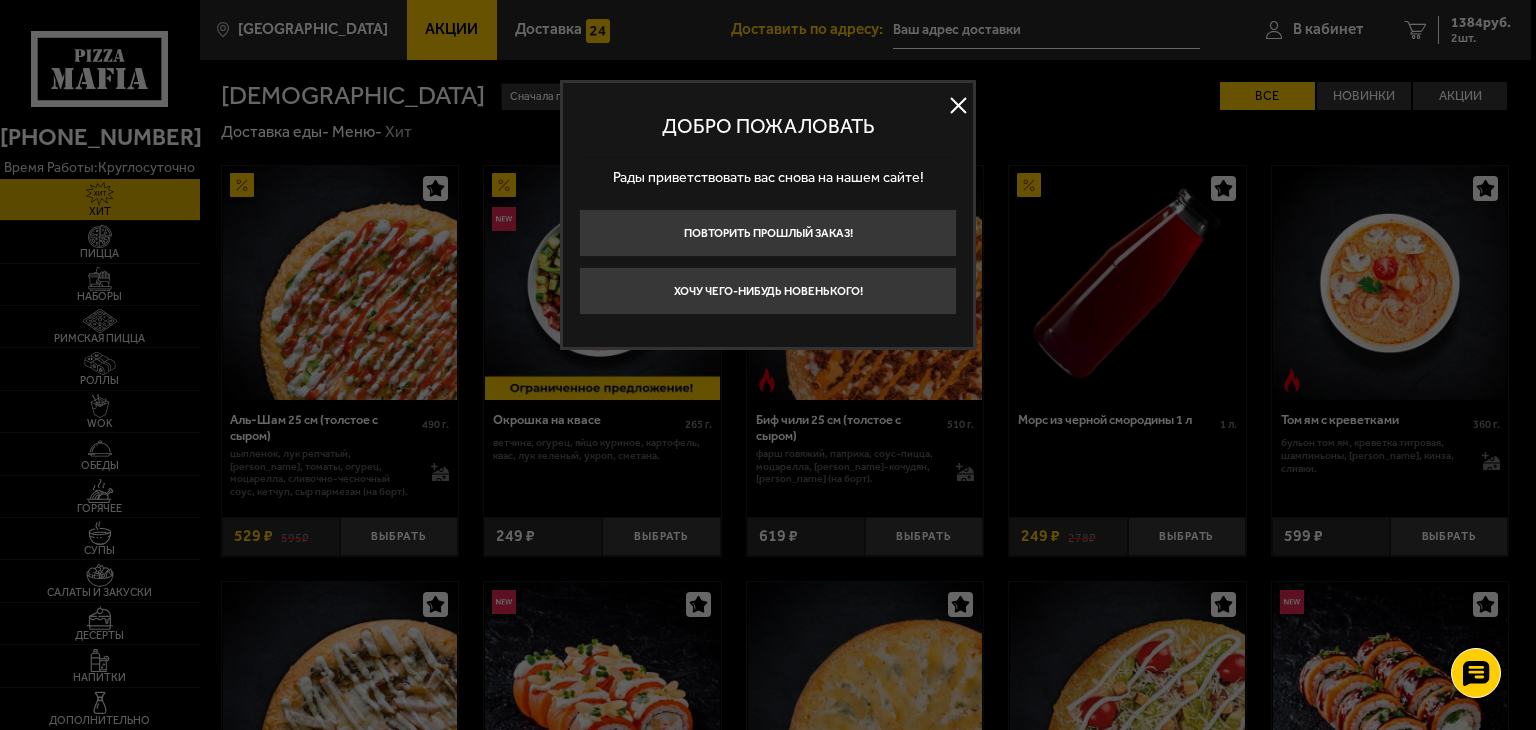 click at bounding box center [958, 106] 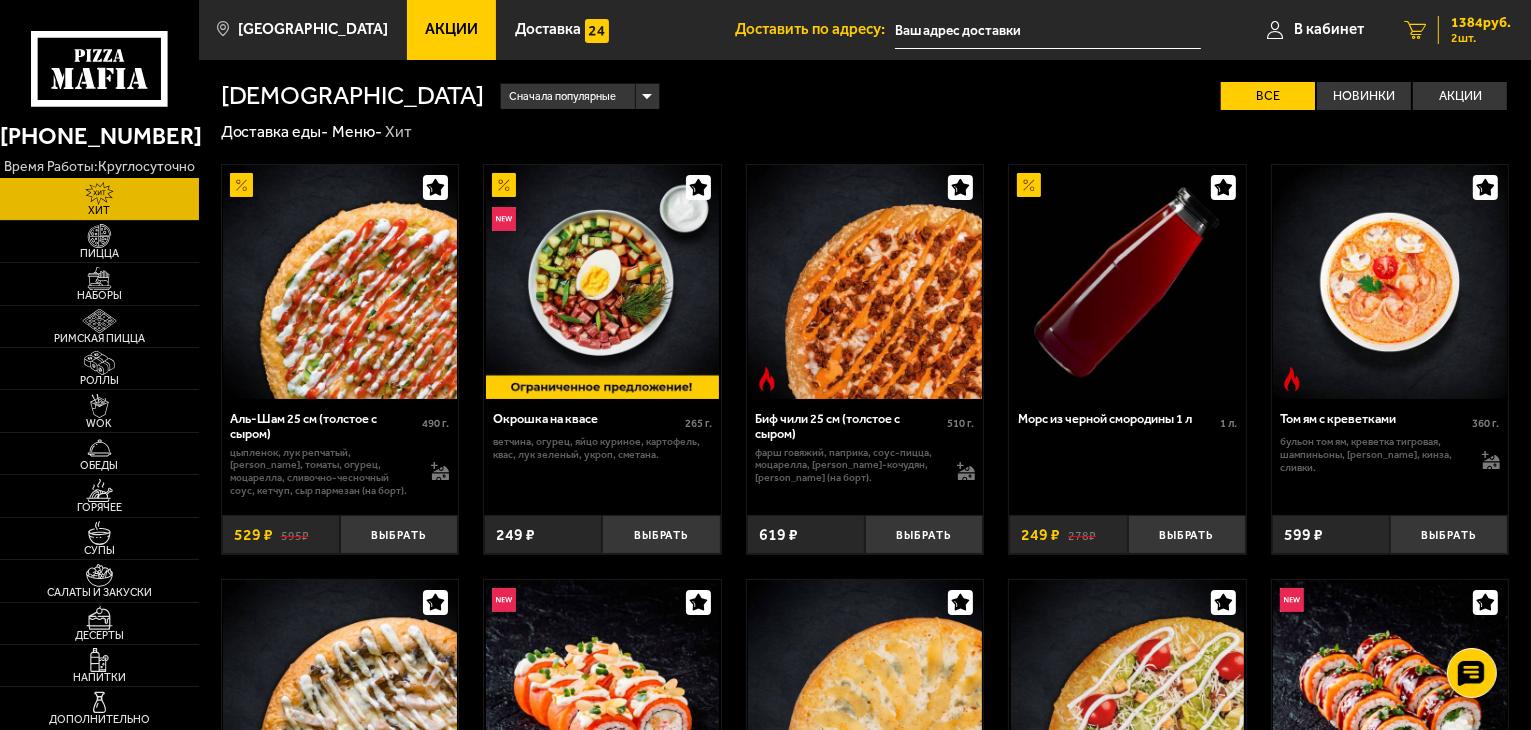click on "2  шт." at bounding box center [1481, 38] 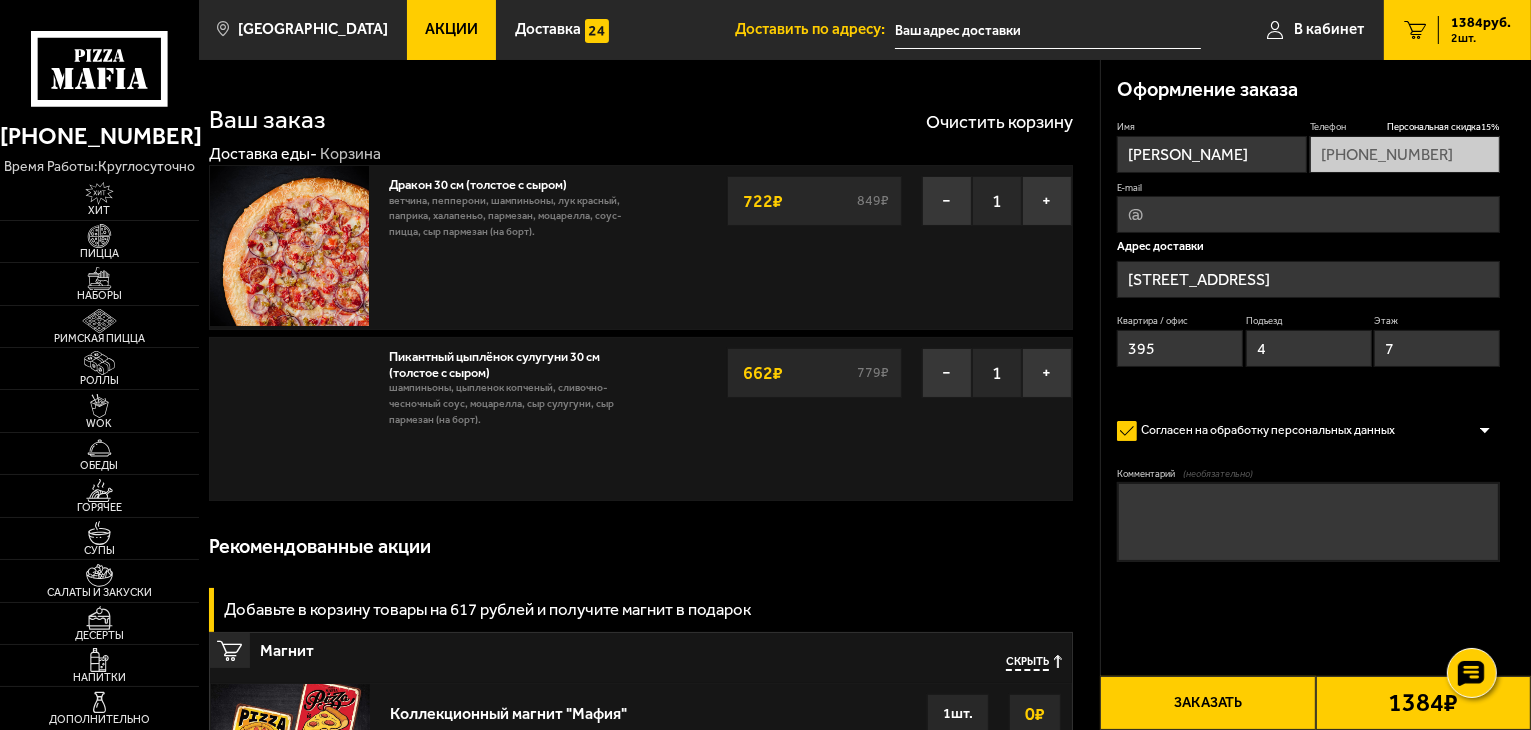 type on "проспект Непокорённых, 49к2" 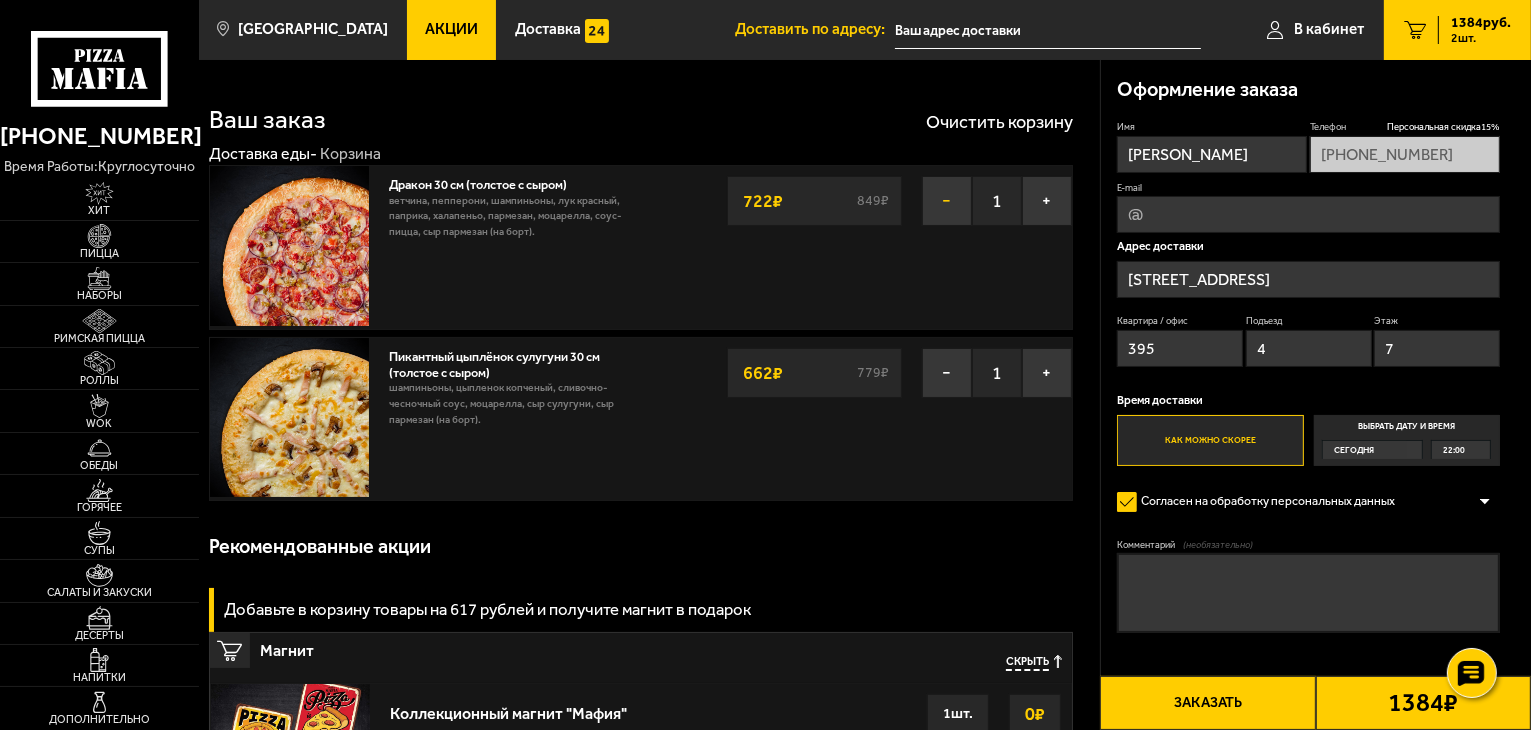 click on "−" at bounding box center (947, 201) 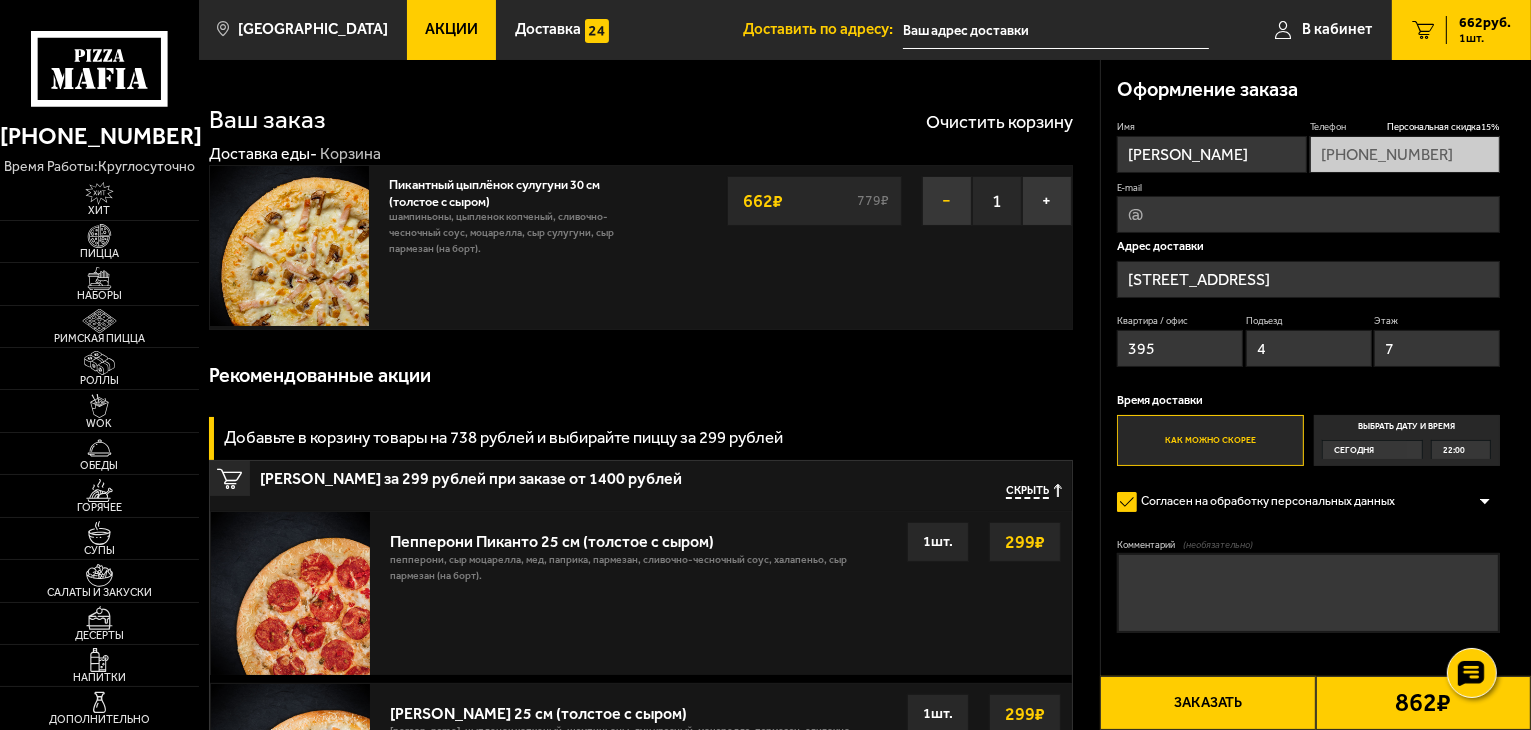 click on "−" at bounding box center [947, 201] 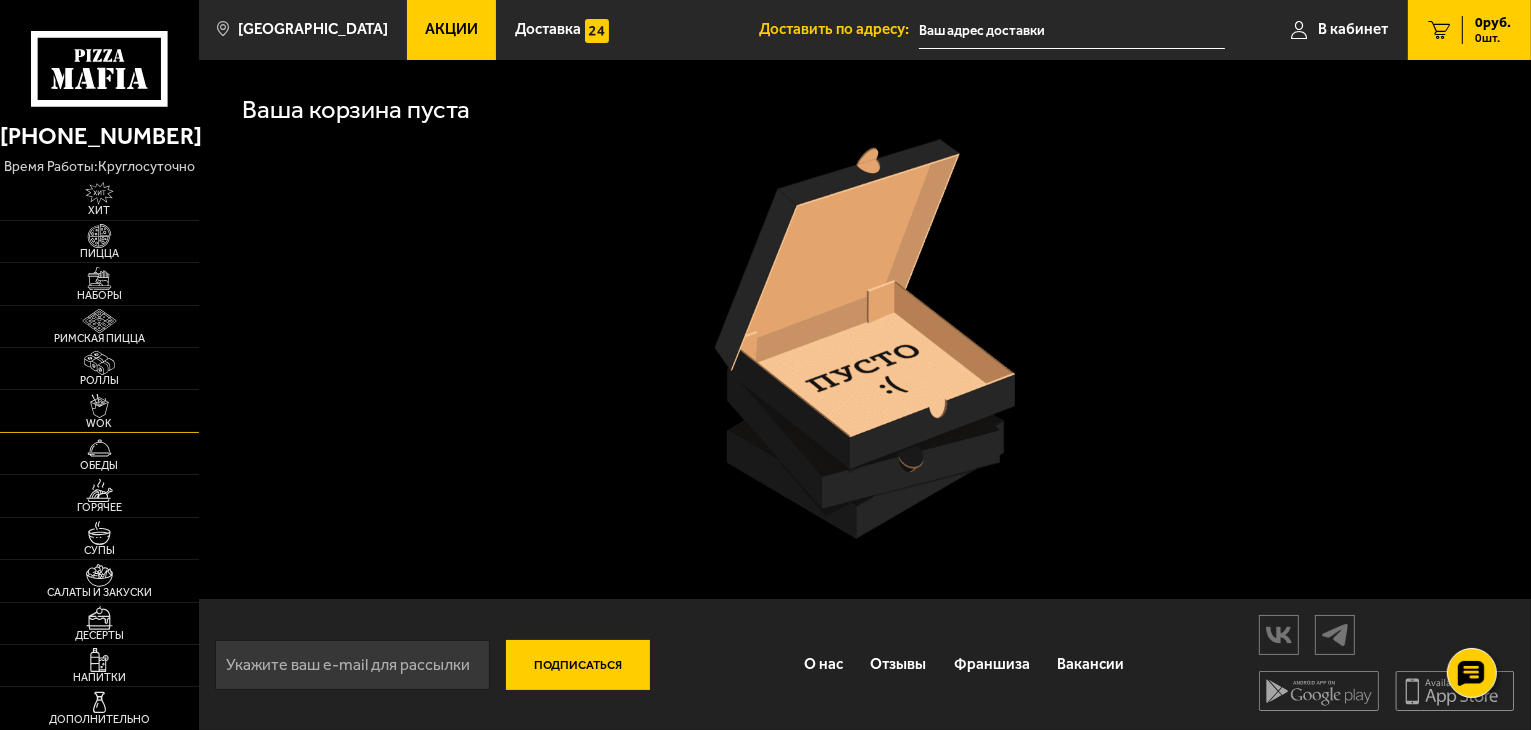 click at bounding box center (99, 406) 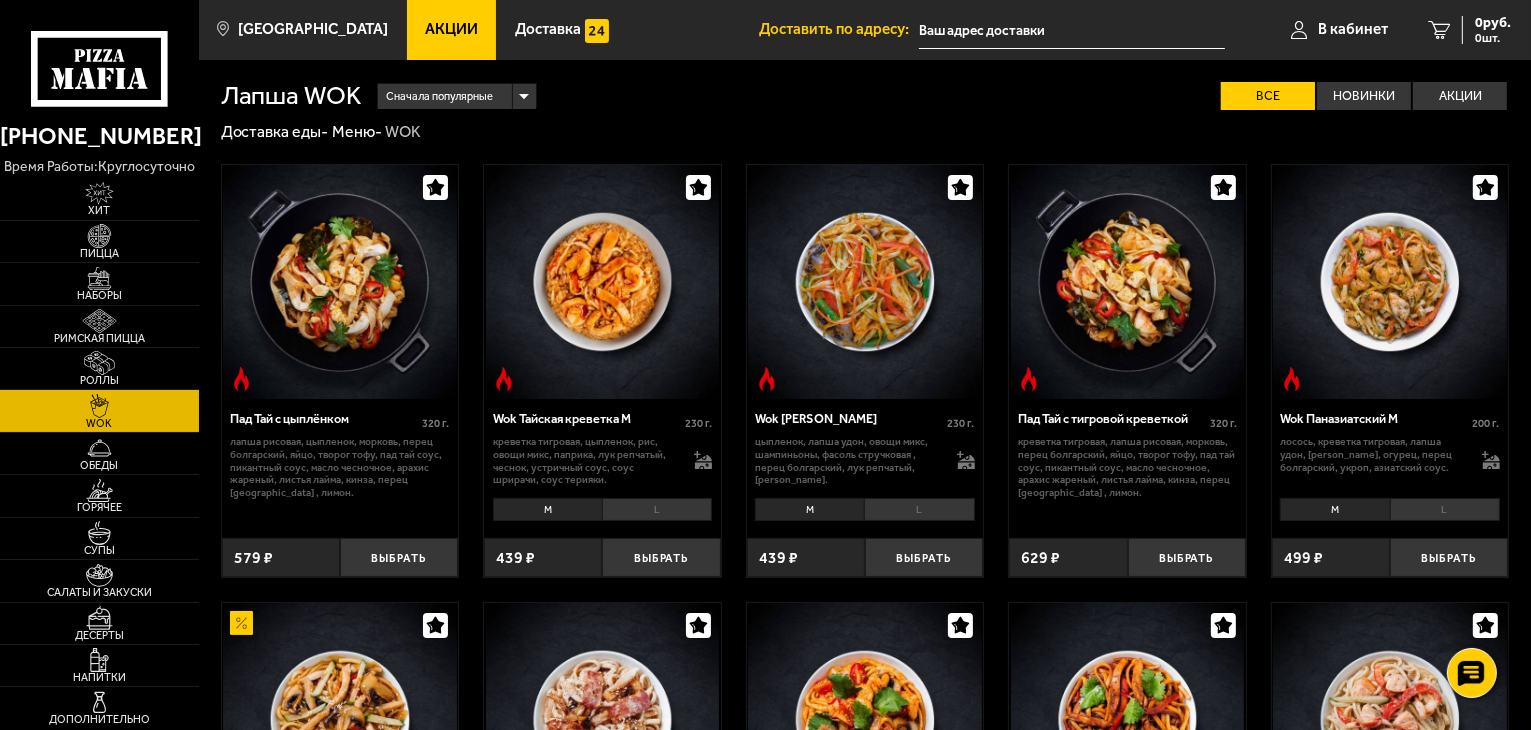 click at bounding box center (1127, 282) 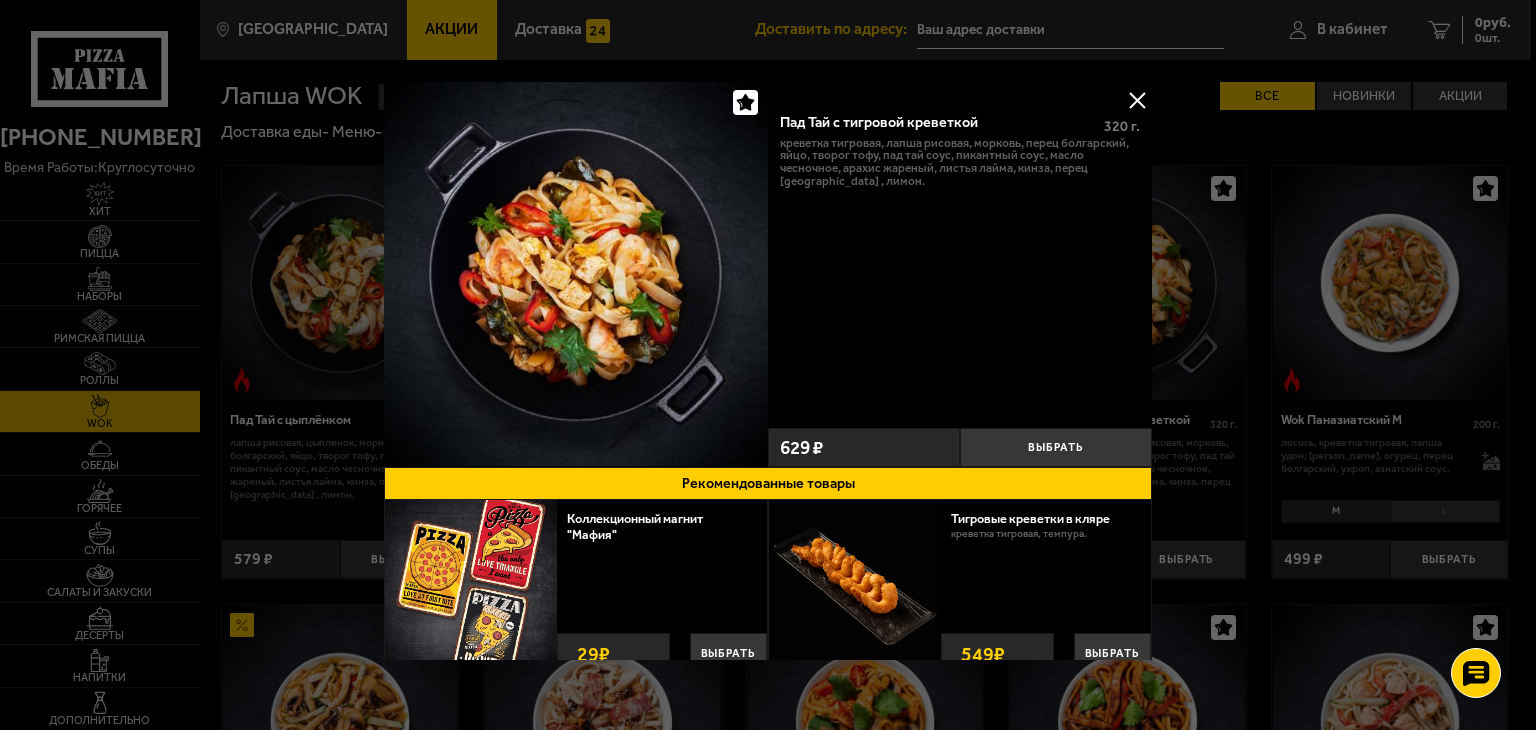click at bounding box center (1137, 100) 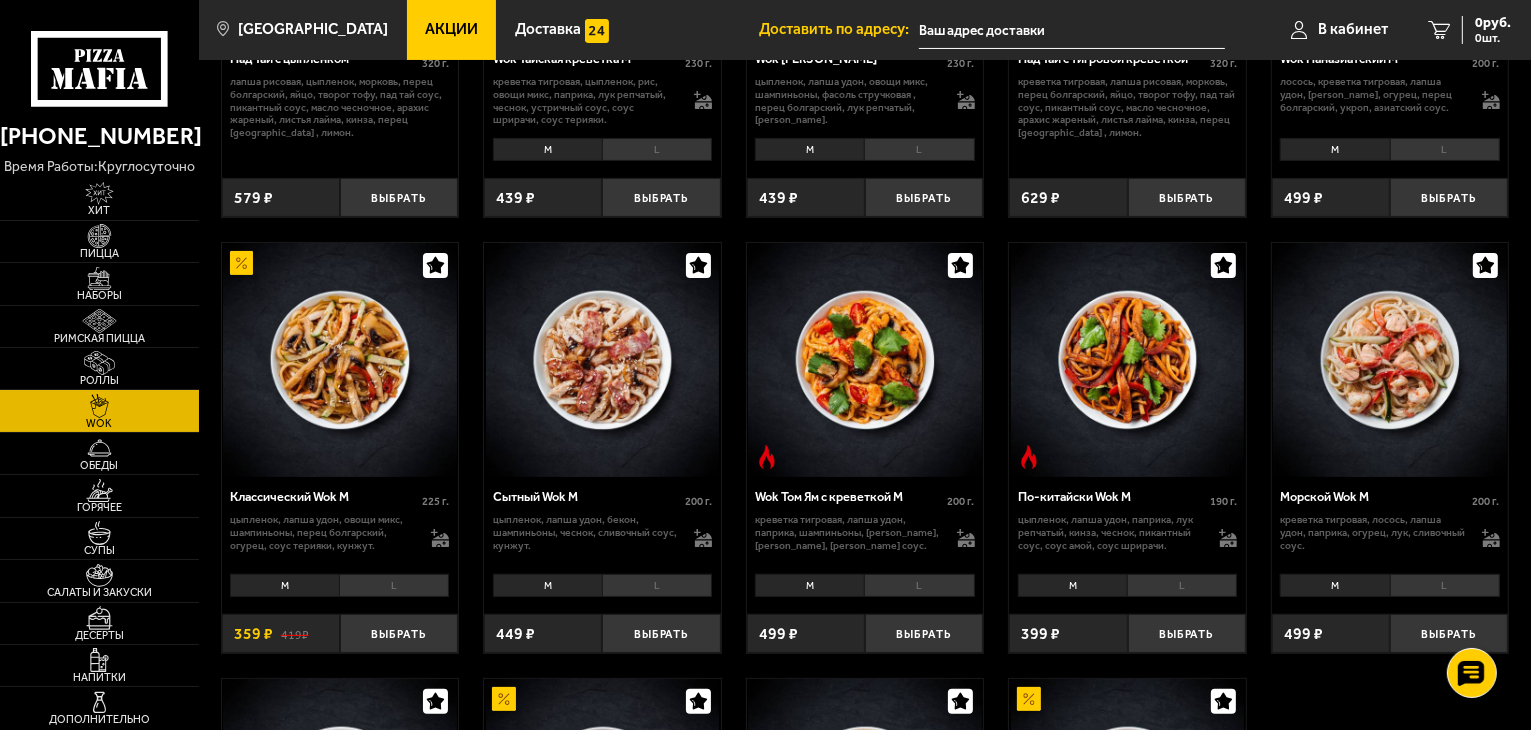 scroll, scrollTop: 400, scrollLeft: 0, axis: vertical 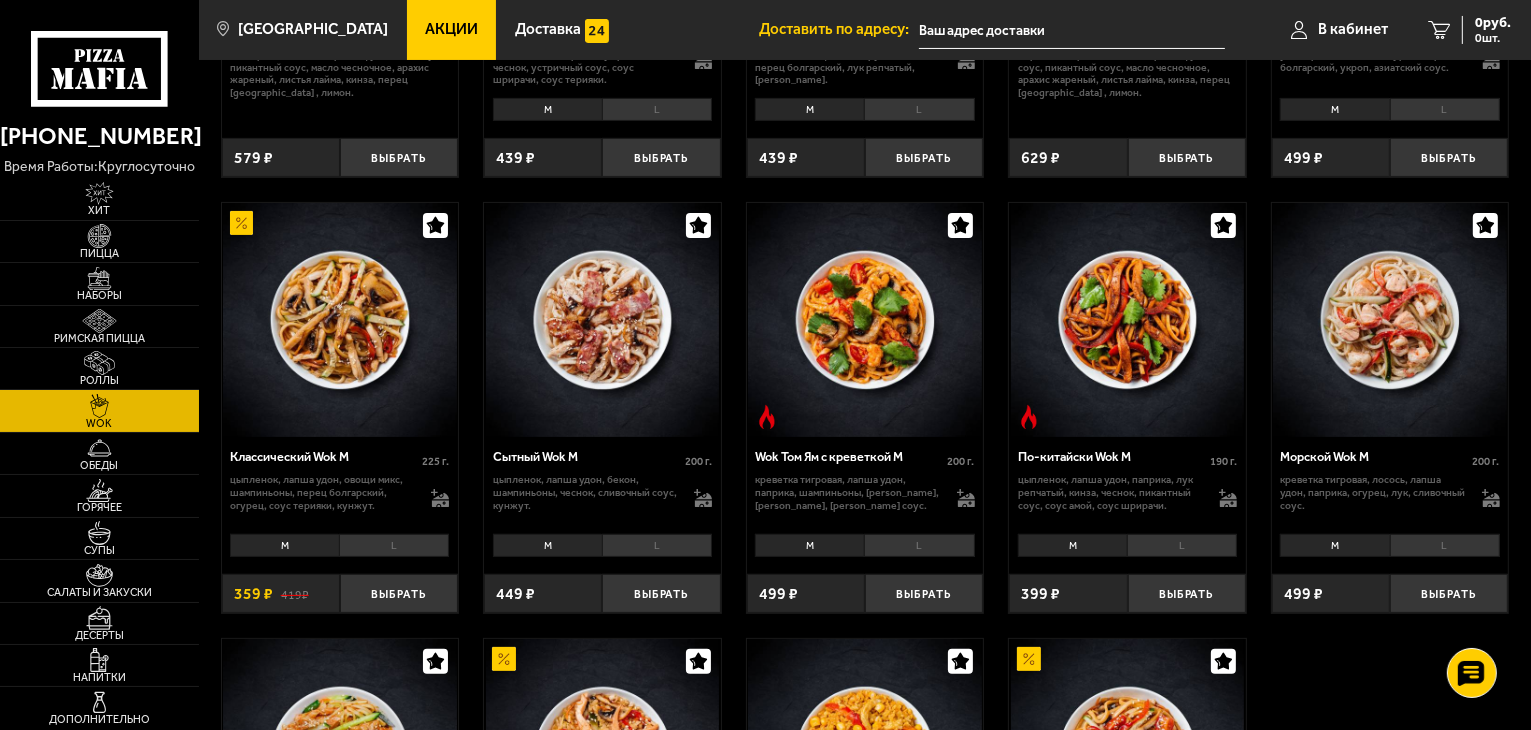 click on "M L Топпинги" at bounding box center [1127, 546] 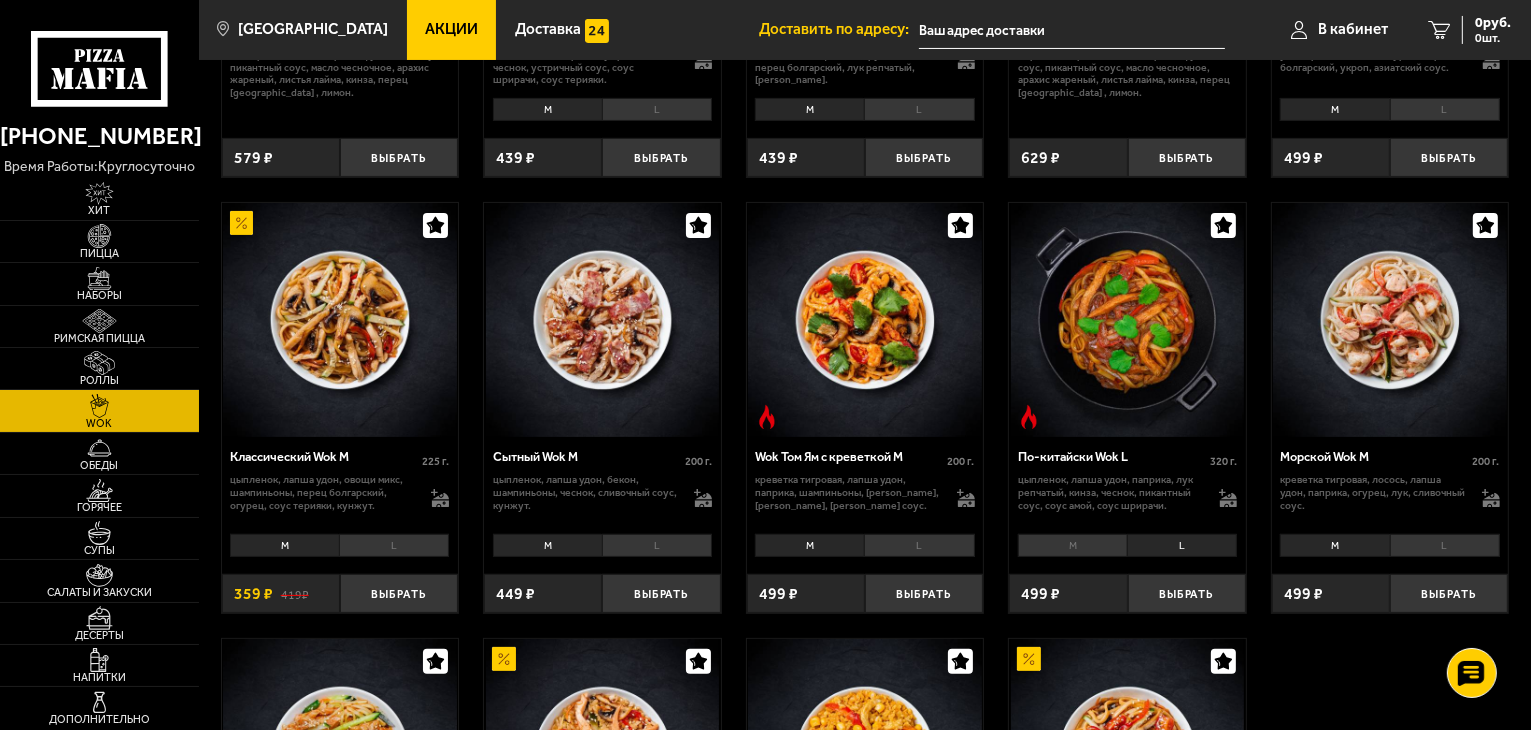 click on "M" at bounding box center [1072, 545] 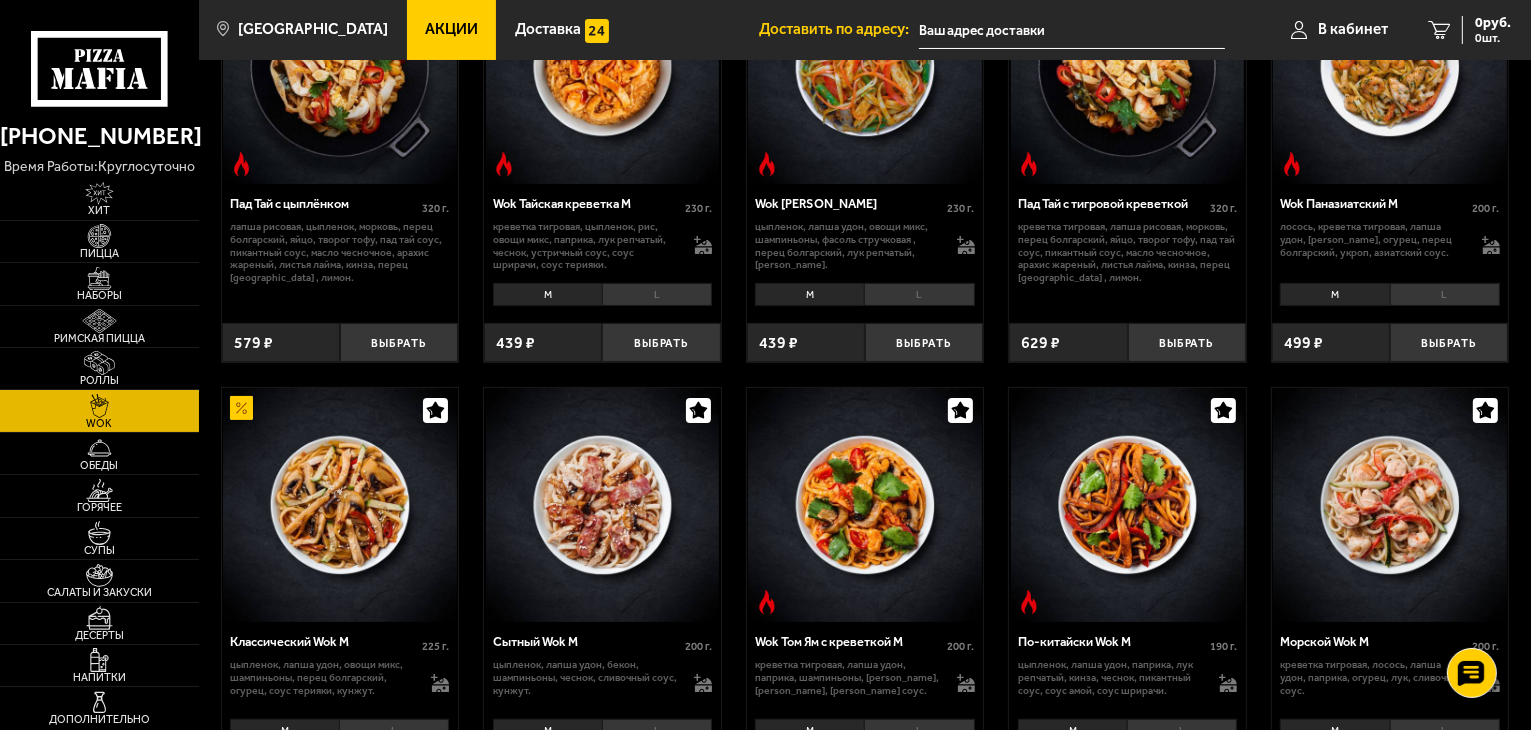 scroll, scrollTop: 200, scrollLeft: 0, axis: vertical 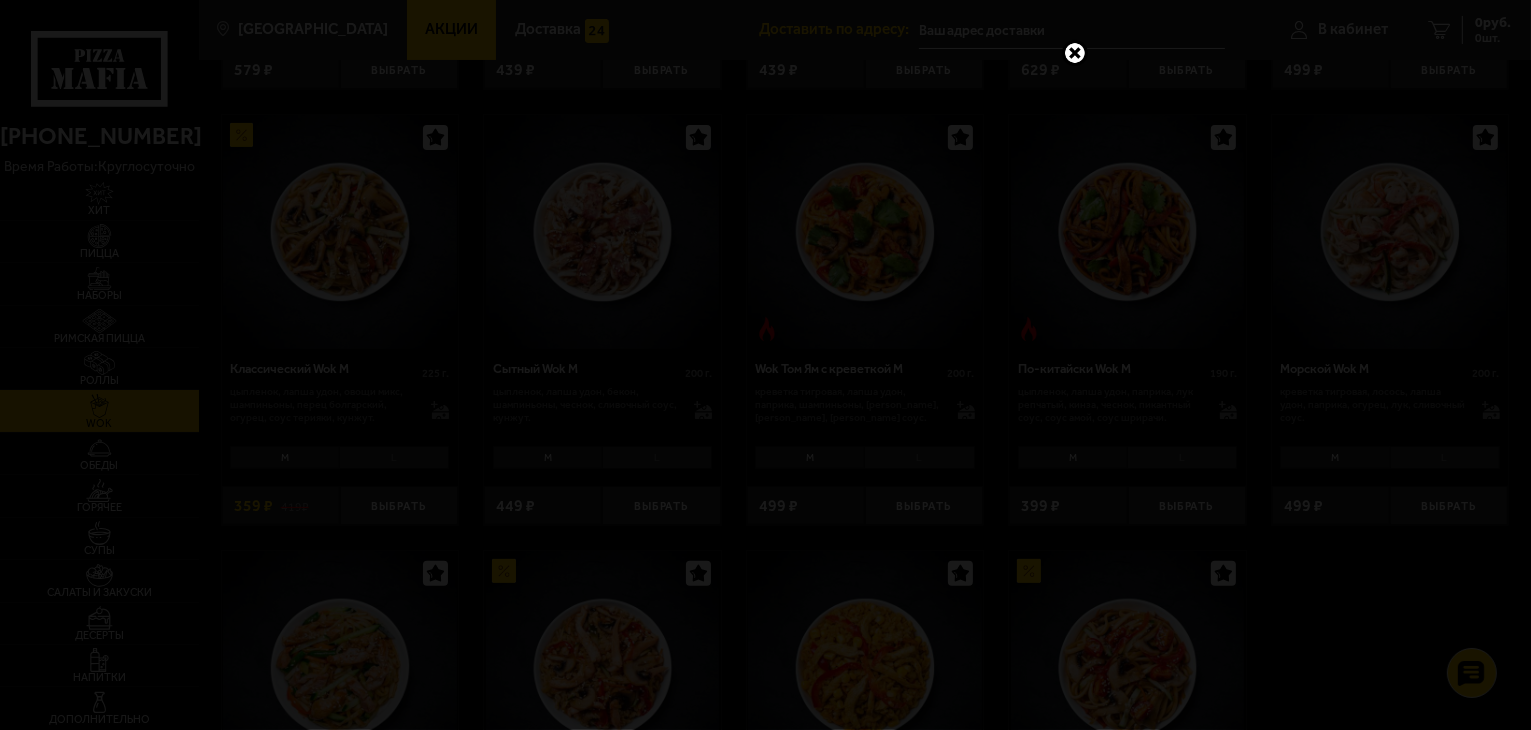 click at bounding box center (1075, 53) 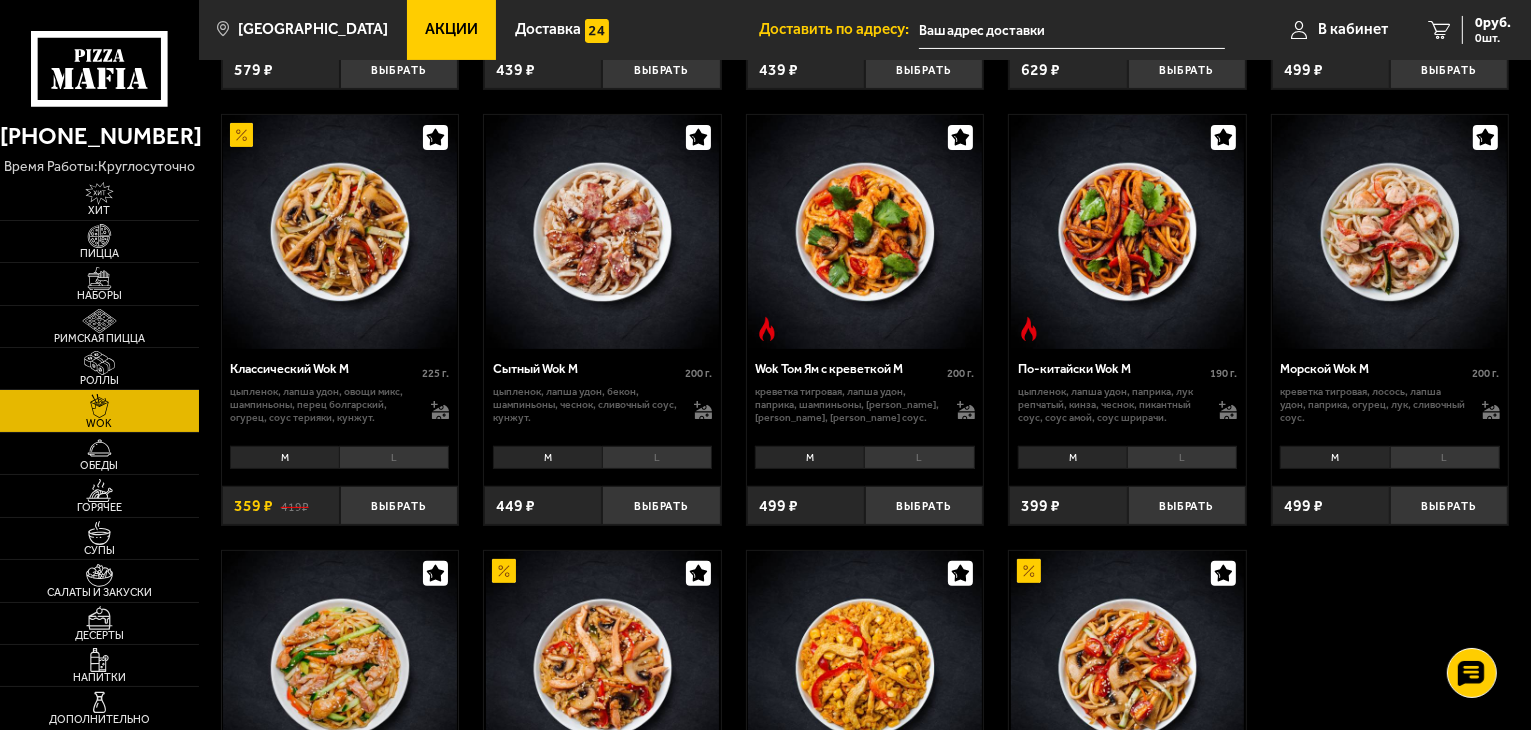 scroll, scrollTop: 448, scrollLeft: 0, axis: vertical 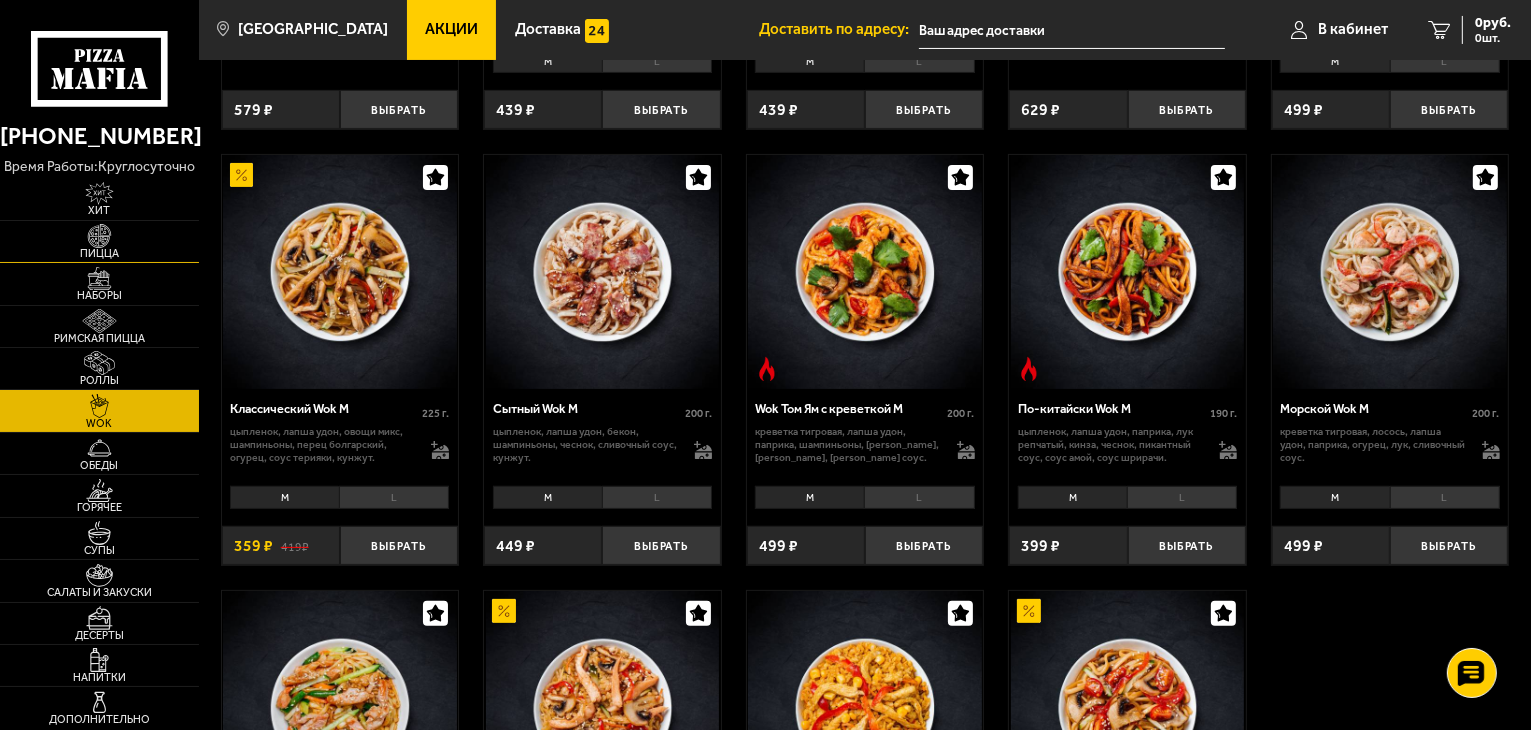 click at bounding box center [99, 236] 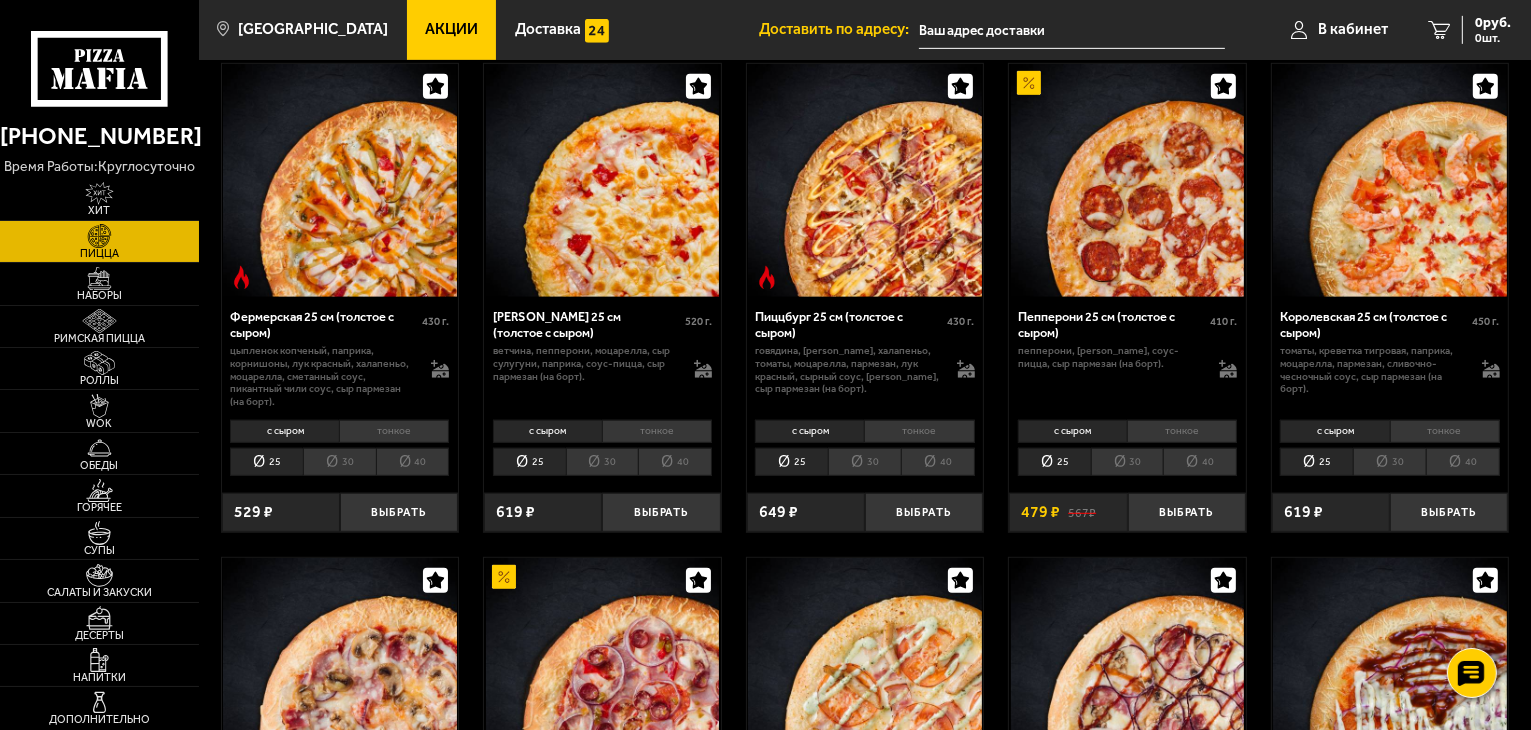 scroll, scrollTop: 2048, scrollLeft: 0, axis: vertical 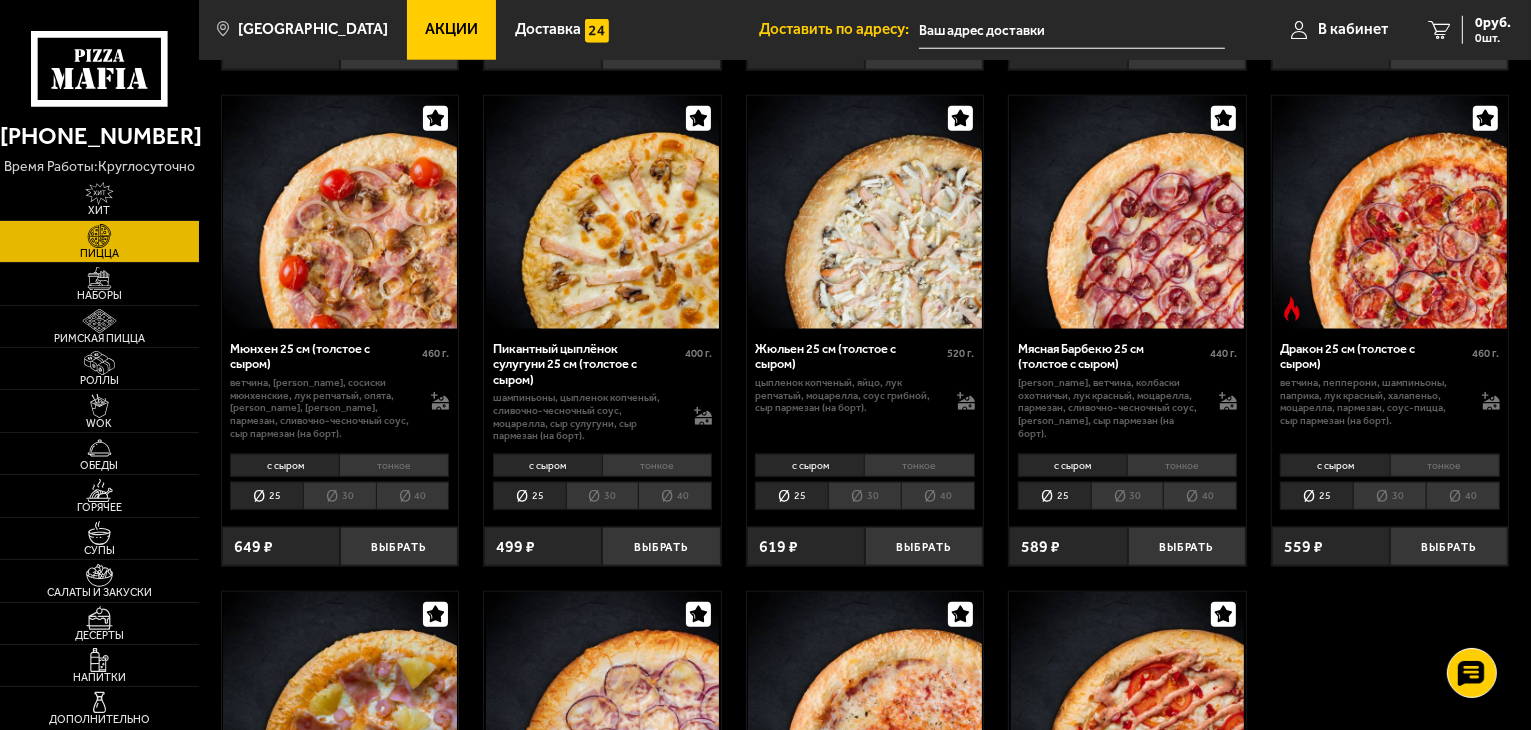 click on "тонкое" at bounding box center (657, 465) 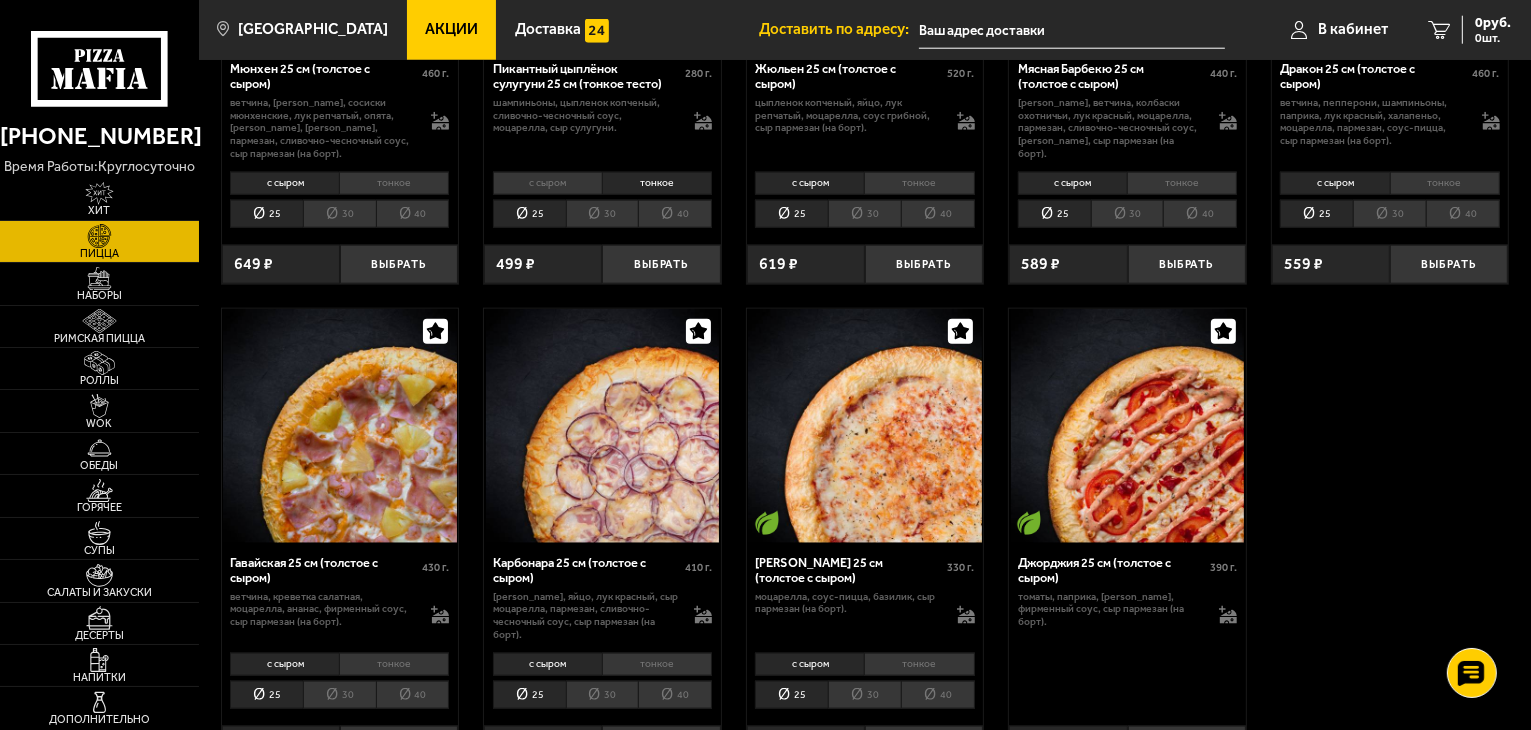 scroll, scrollTop: 2368, scrollLeft: 0, axis: vertical 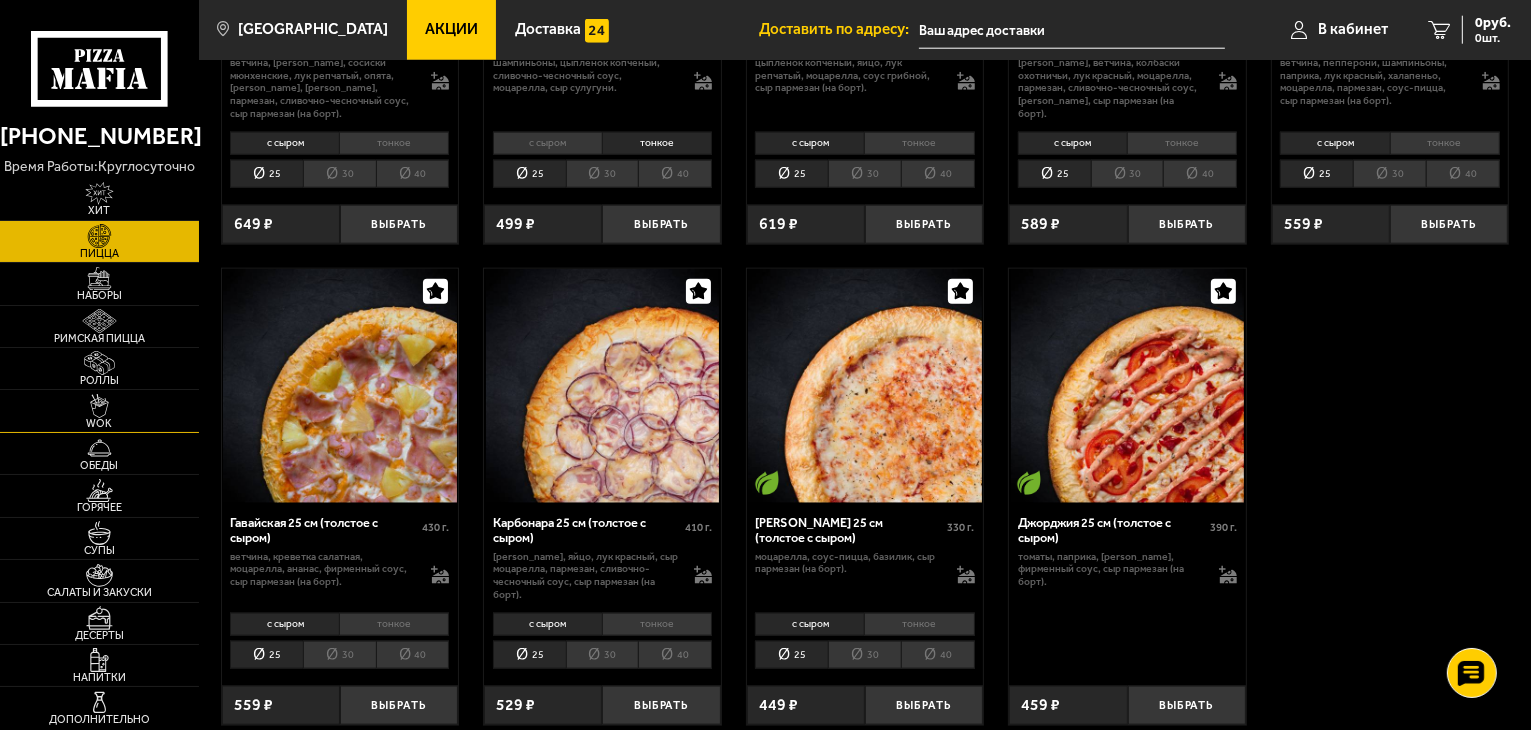 click at bounding box center [99, 406] 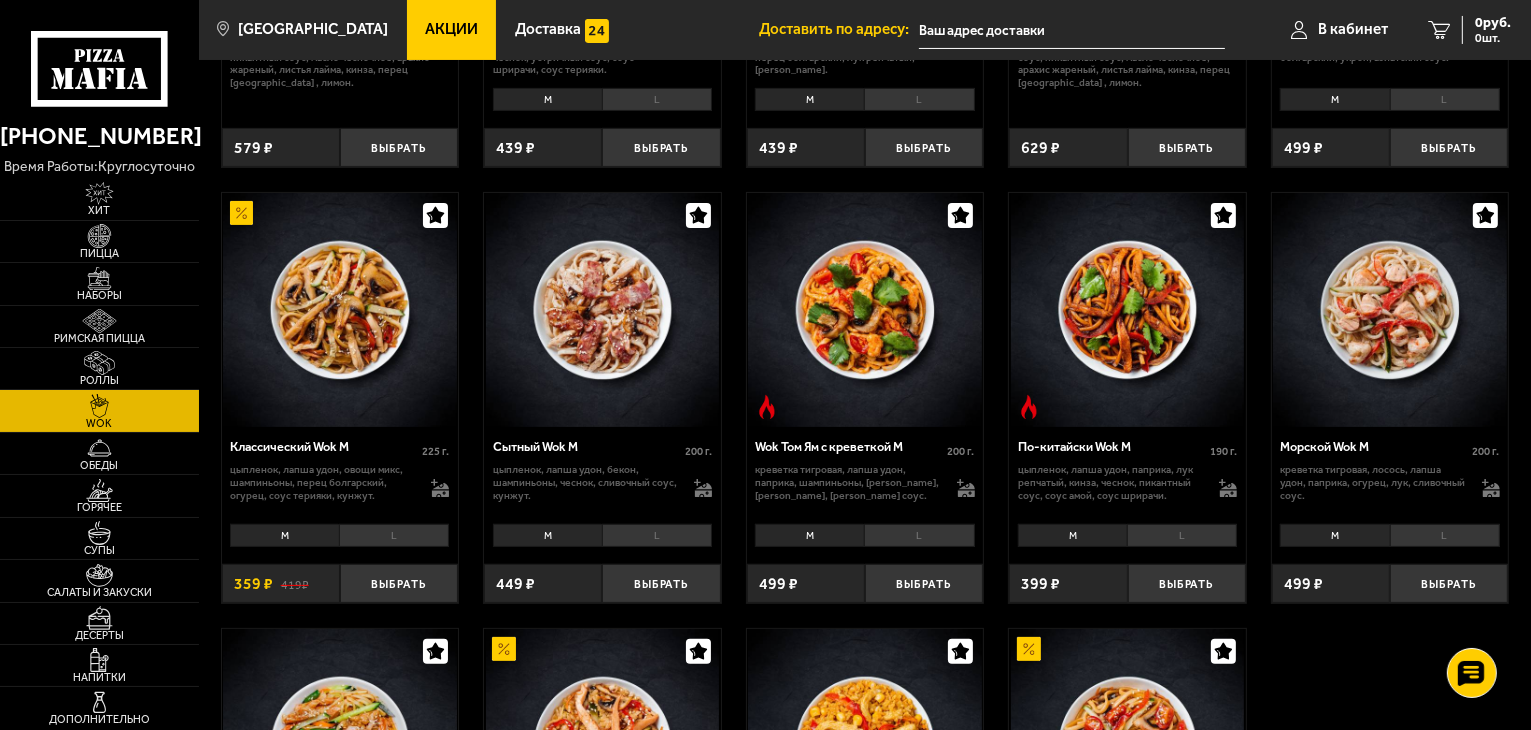 scroll, scrollTop: 413, scrollLeft: 0, axis: vertical 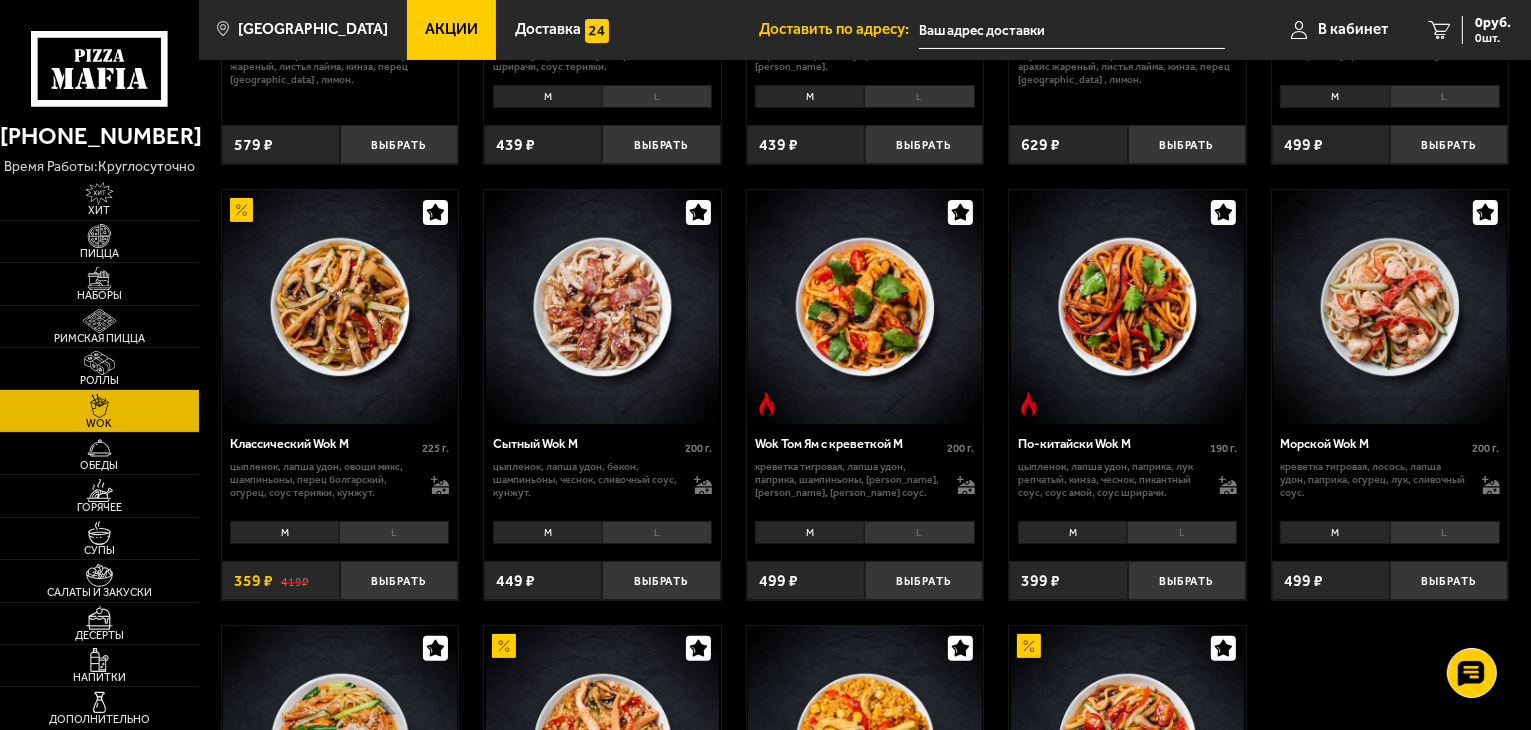 click on "M" at bounding box center (1072, 532) 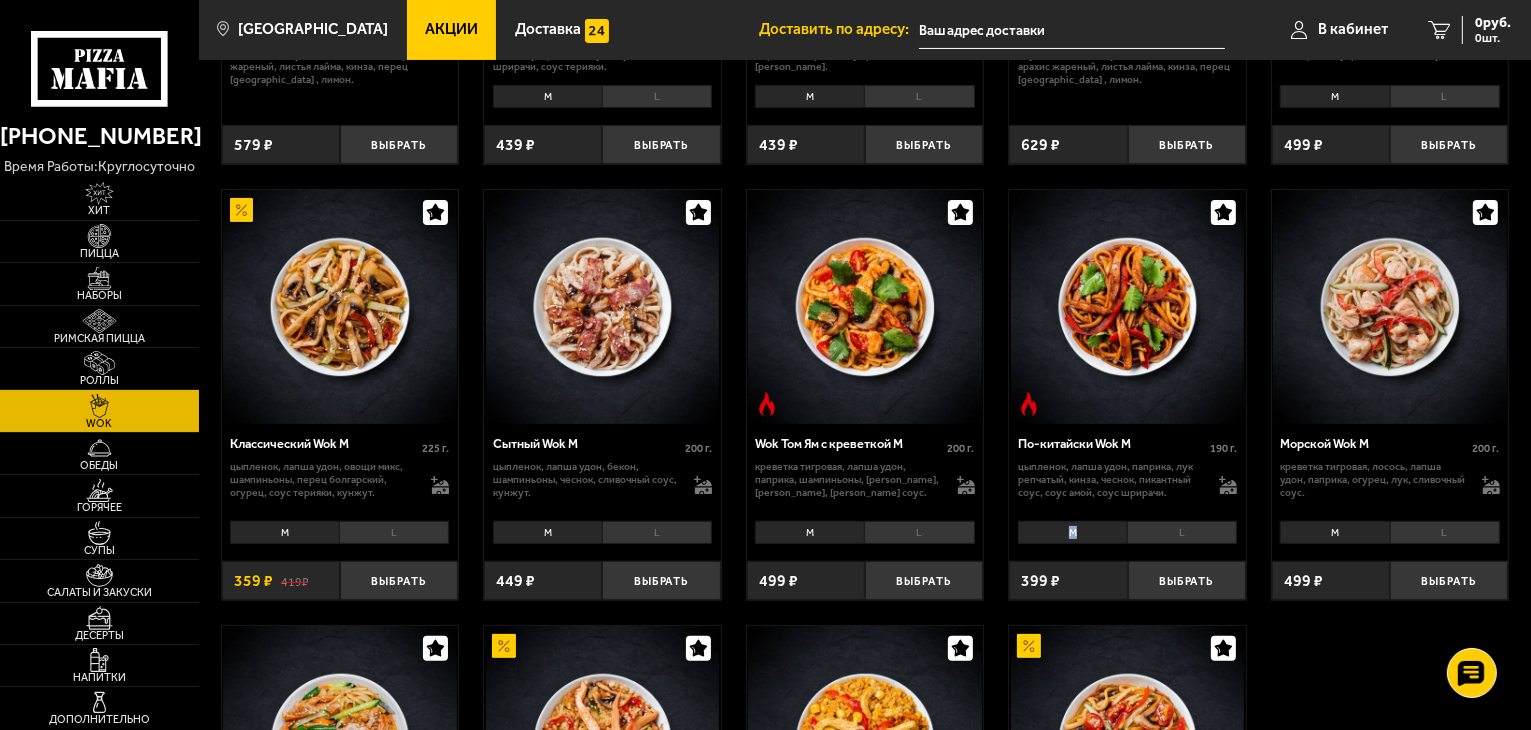 click on "M" at bounding box center [1072, 532] 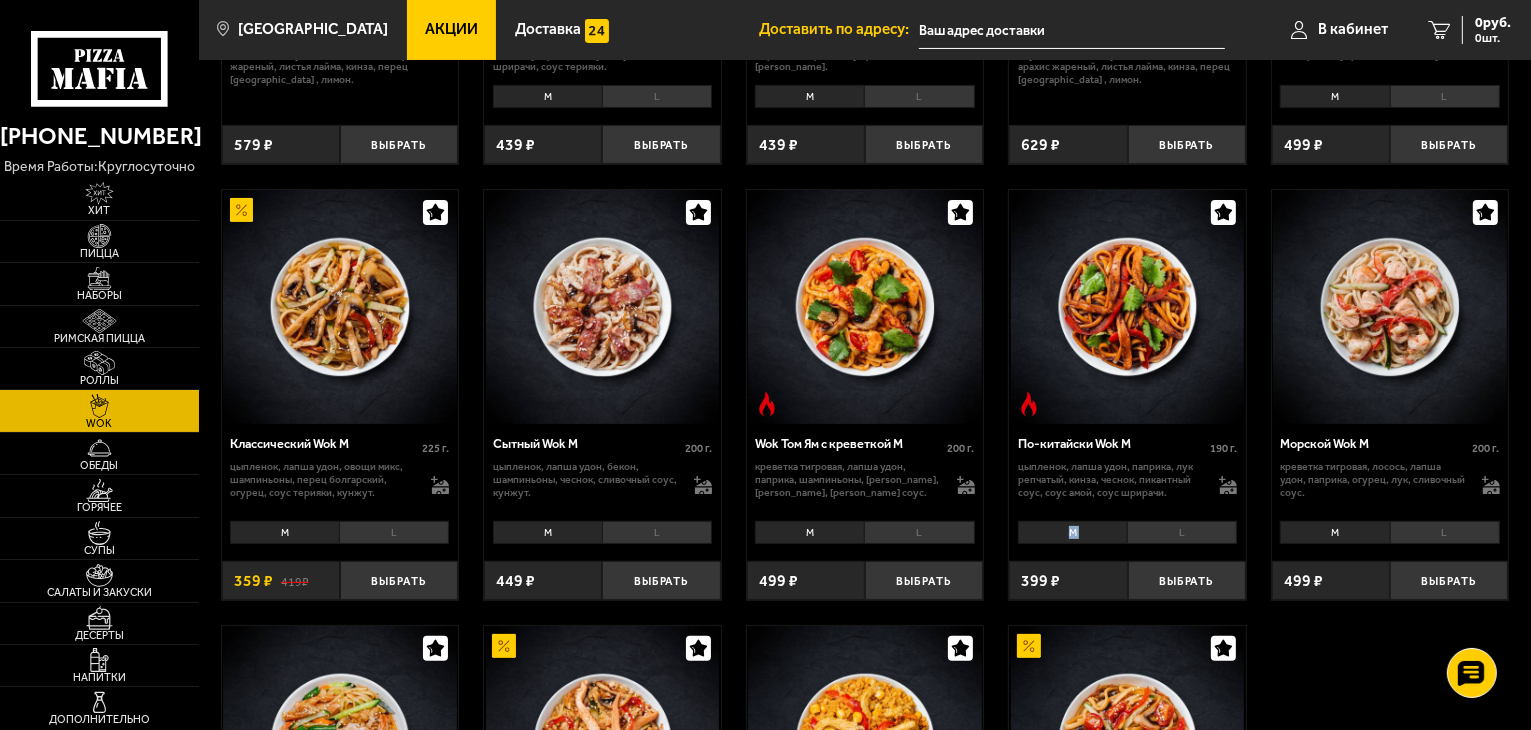 click on "M" at bounding box center [1072, 532] 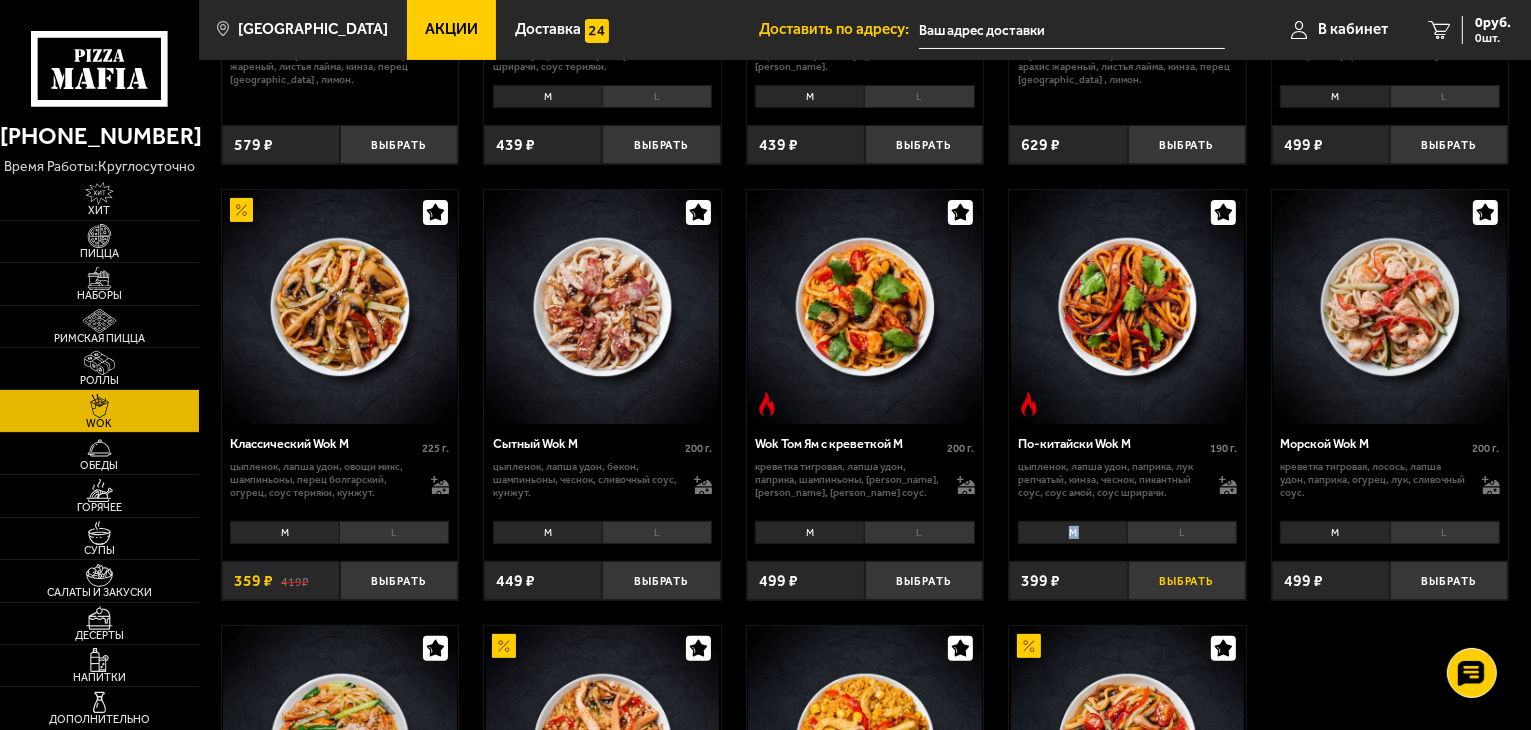 click on "Выбрать" at bounding box center [1187, 580] 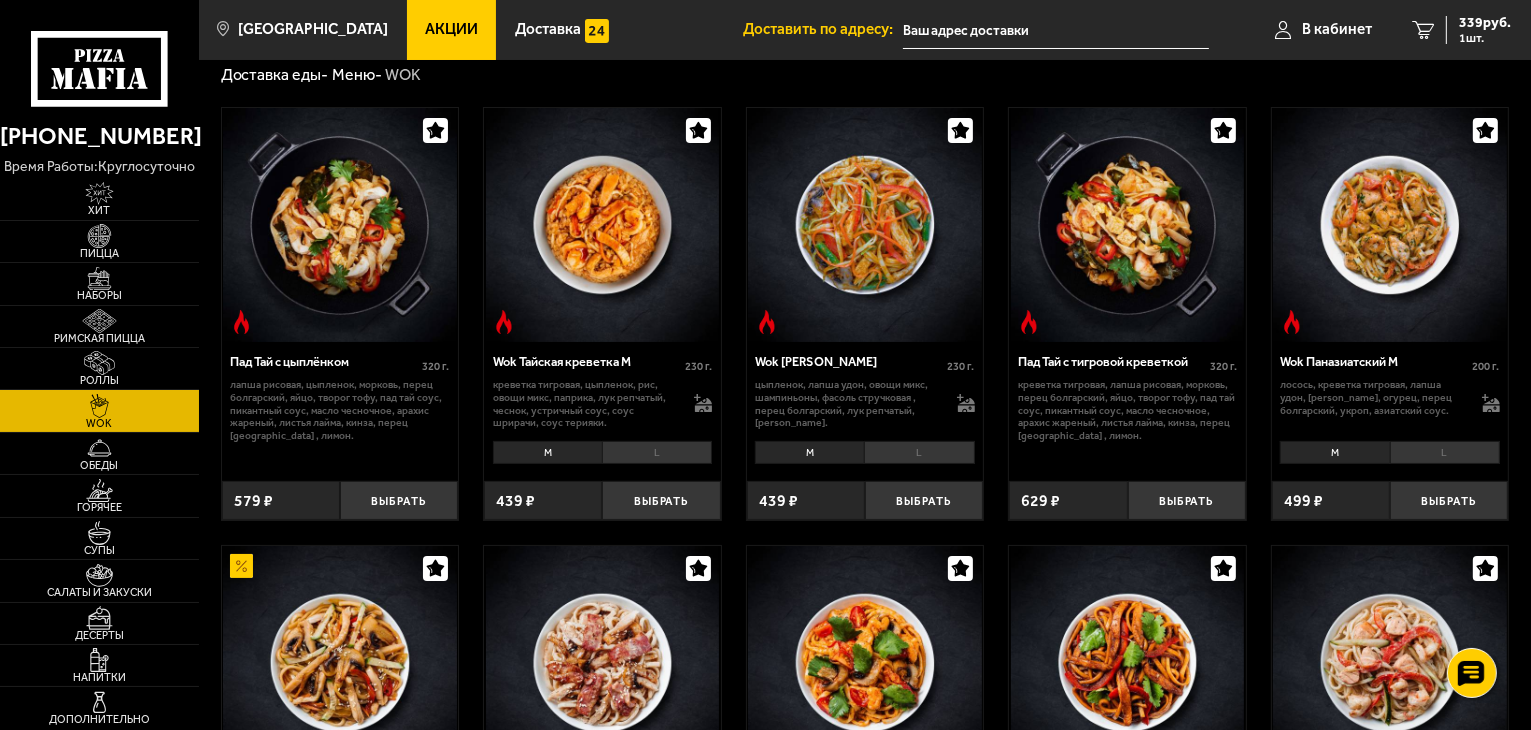 scroll, scrollTop: 7, scrollLeft: 0, axis: vertical 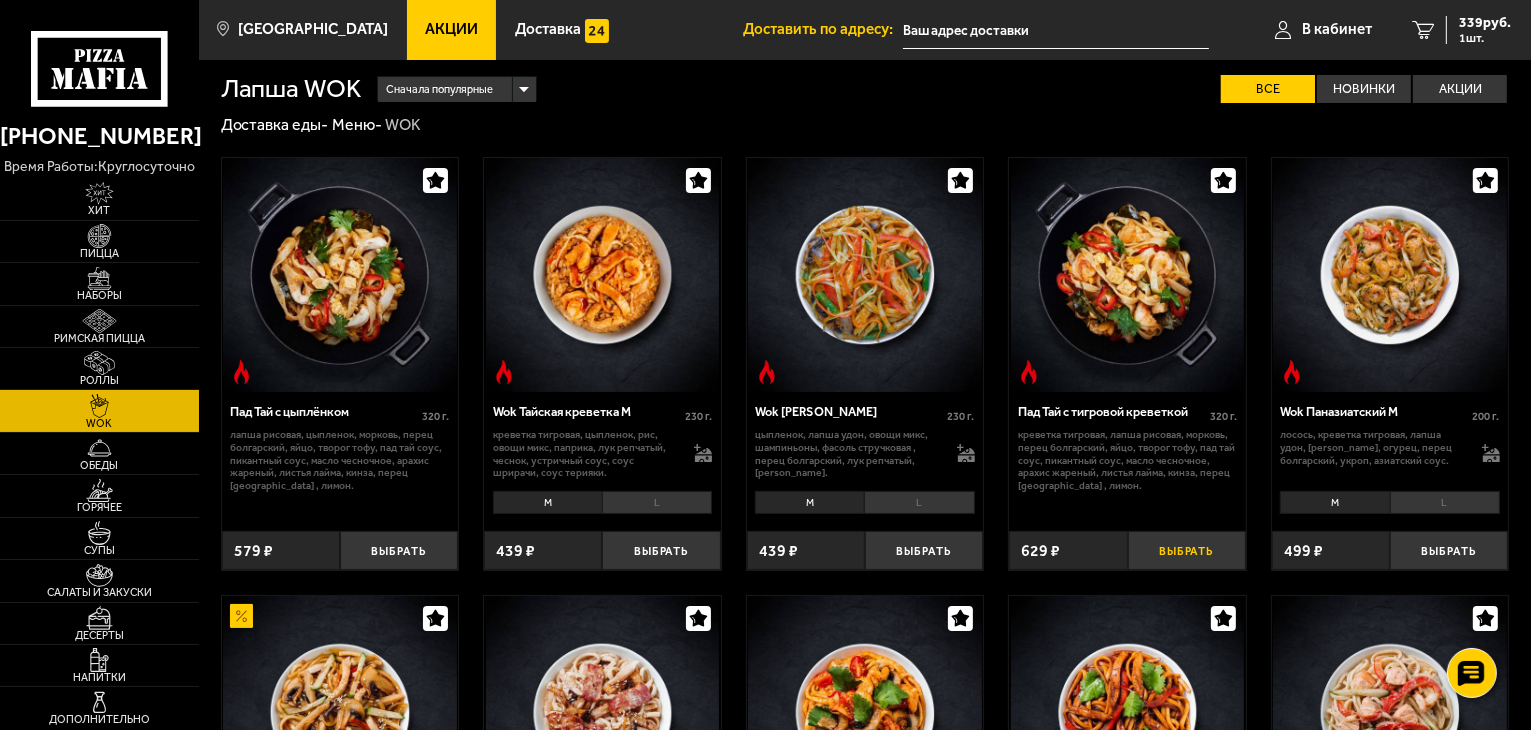 click on "Выбрать" at bounding box center (1187, 550) 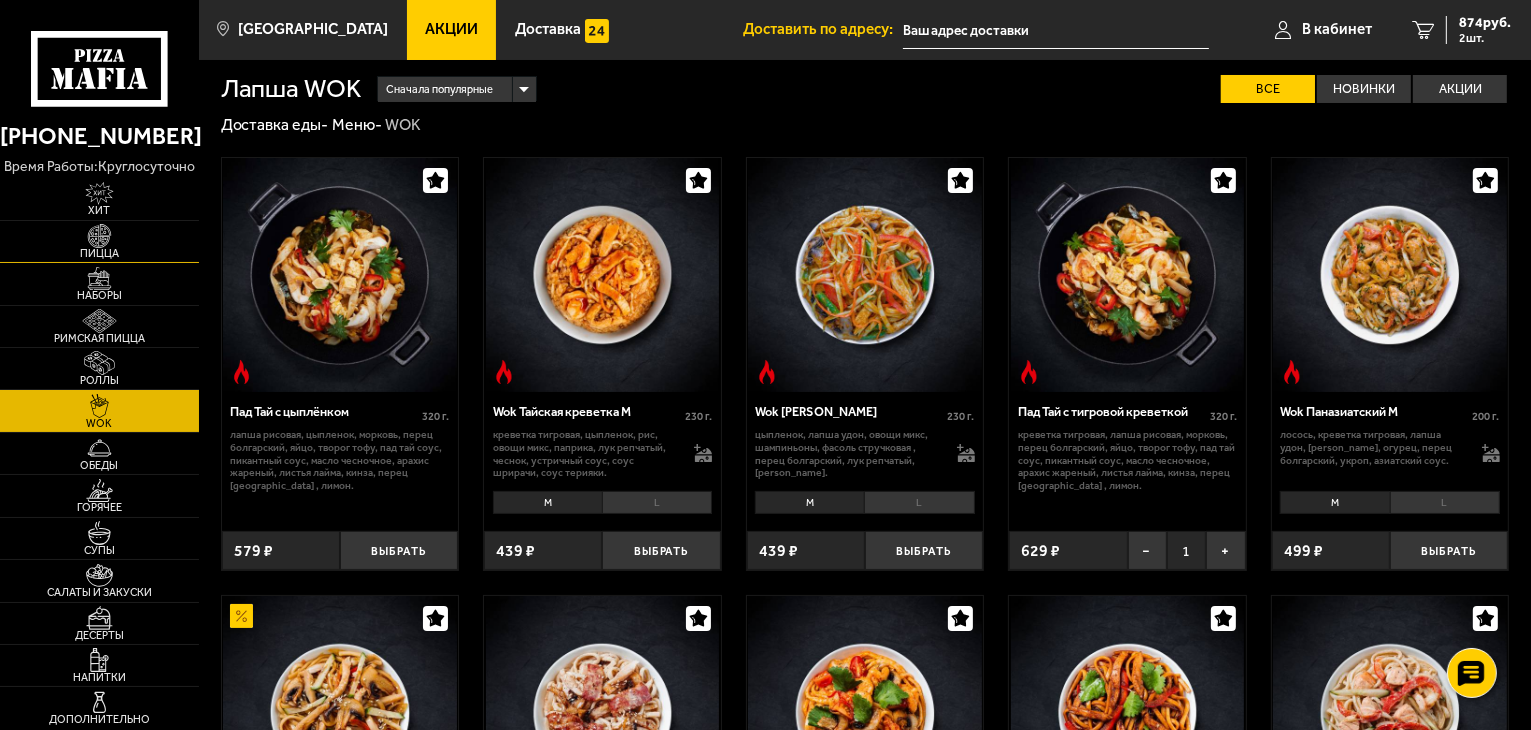 click at bounding box center [99, 236] 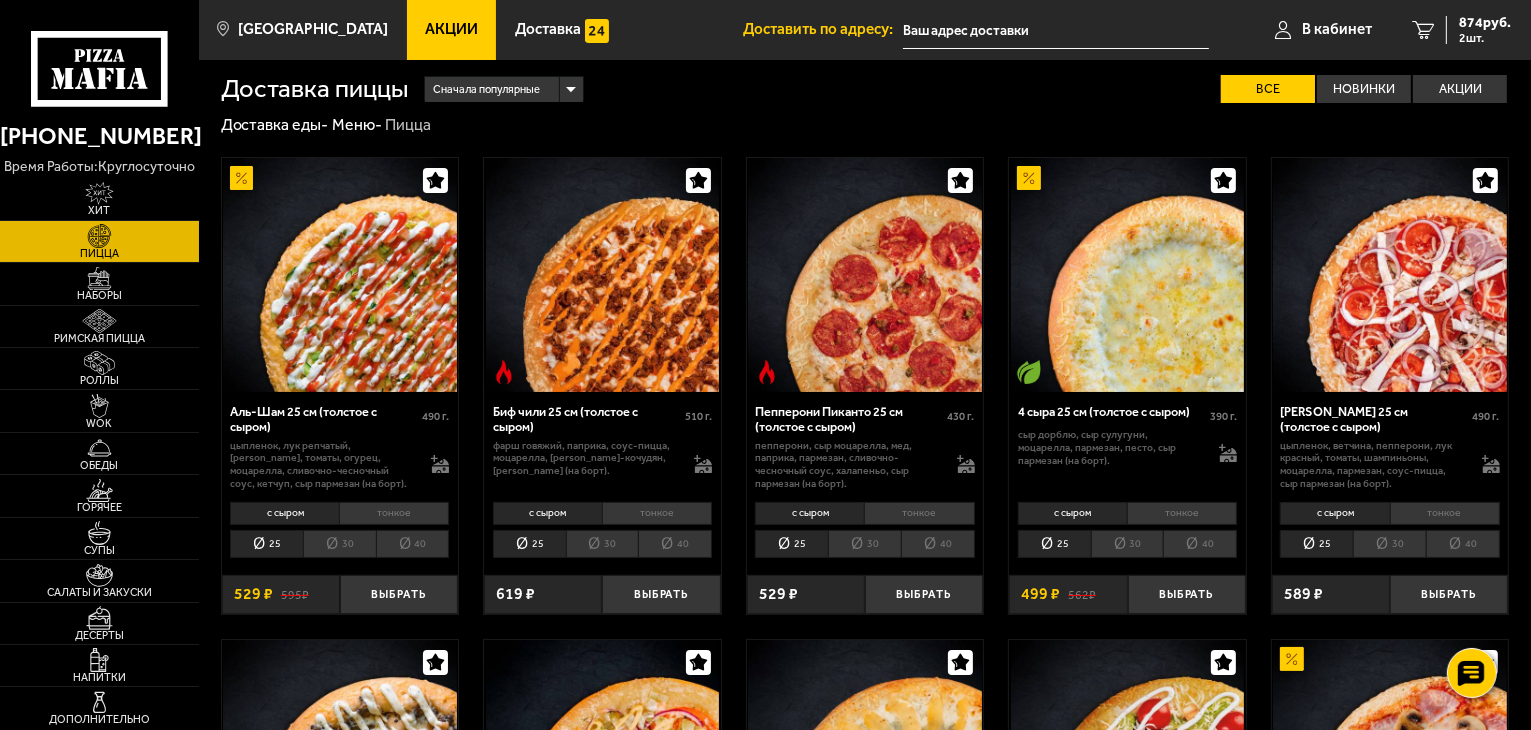 scroll, scrollTop: 0, scrollLeft: 0, axis: both 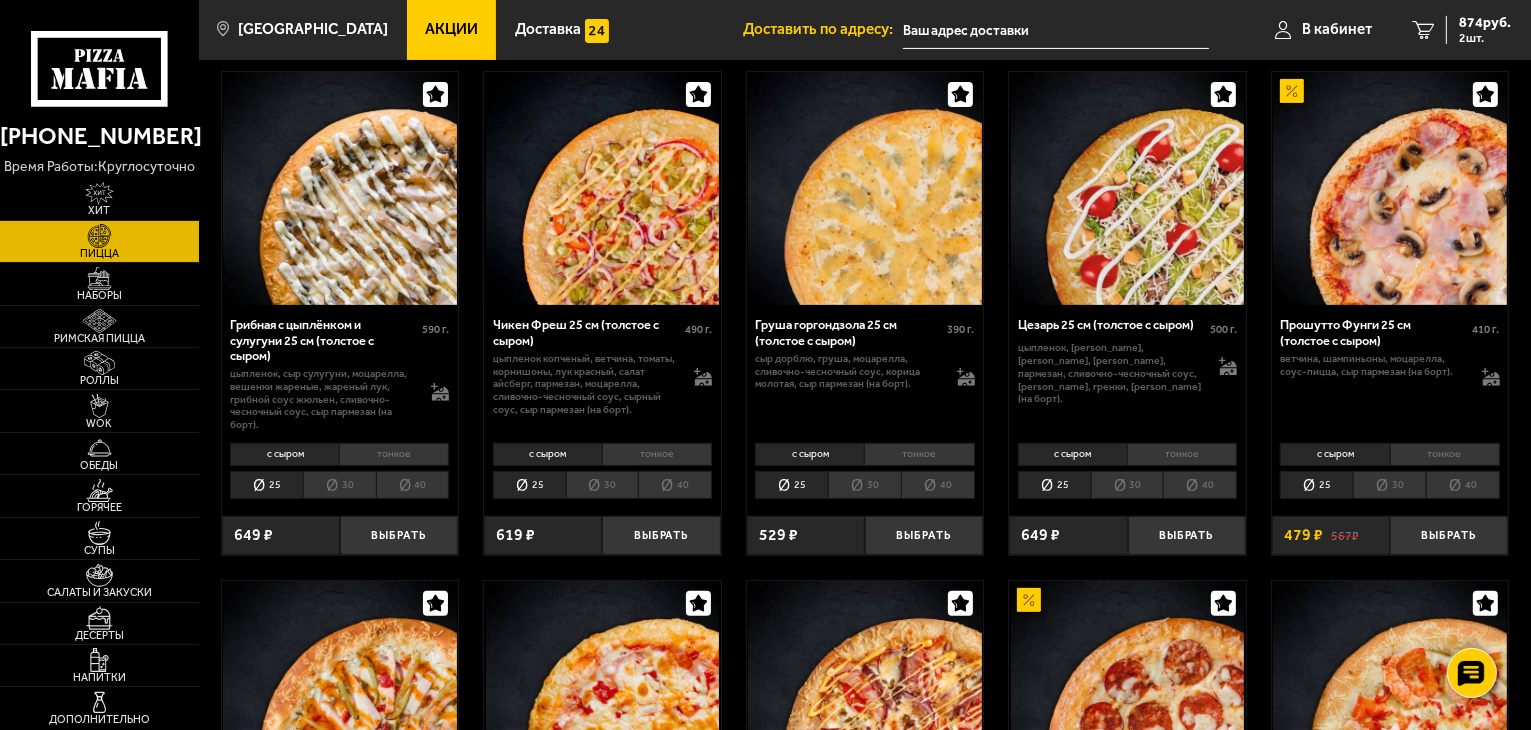 click on "тонкое" at bounding box center (1445, 454) 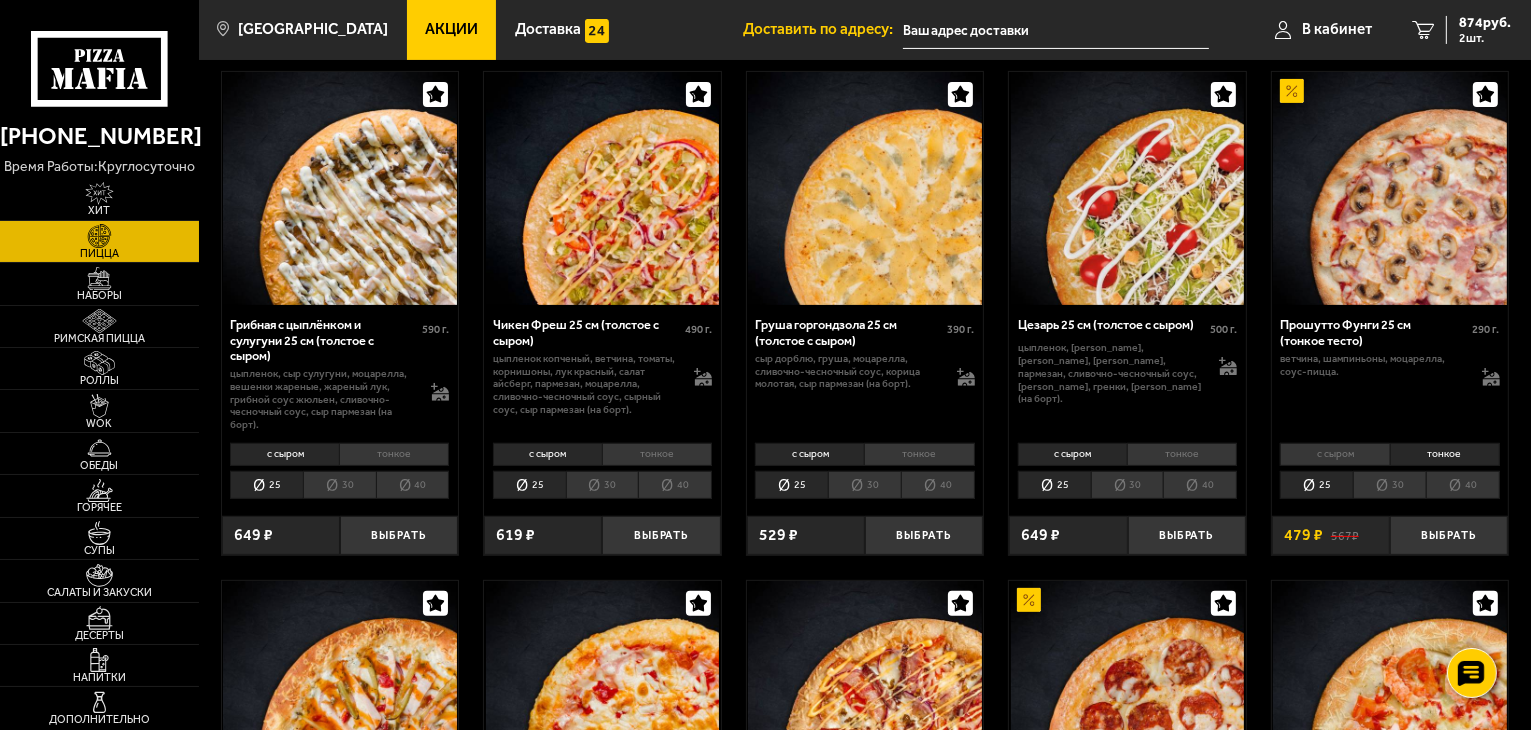 click on "с сыром" at bounding box center (1334, 454) 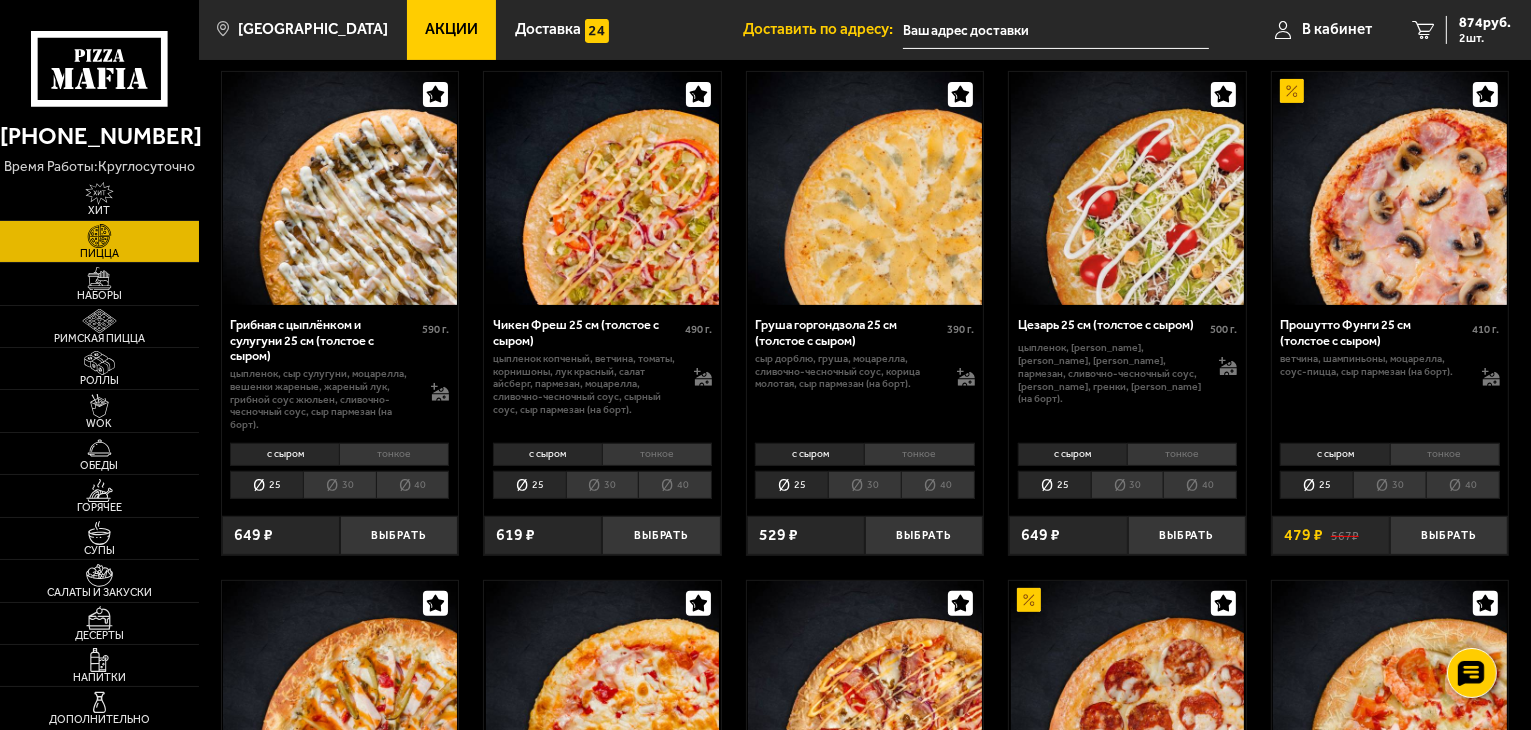 click on "с сыром" at bounding box center [1334, 454] 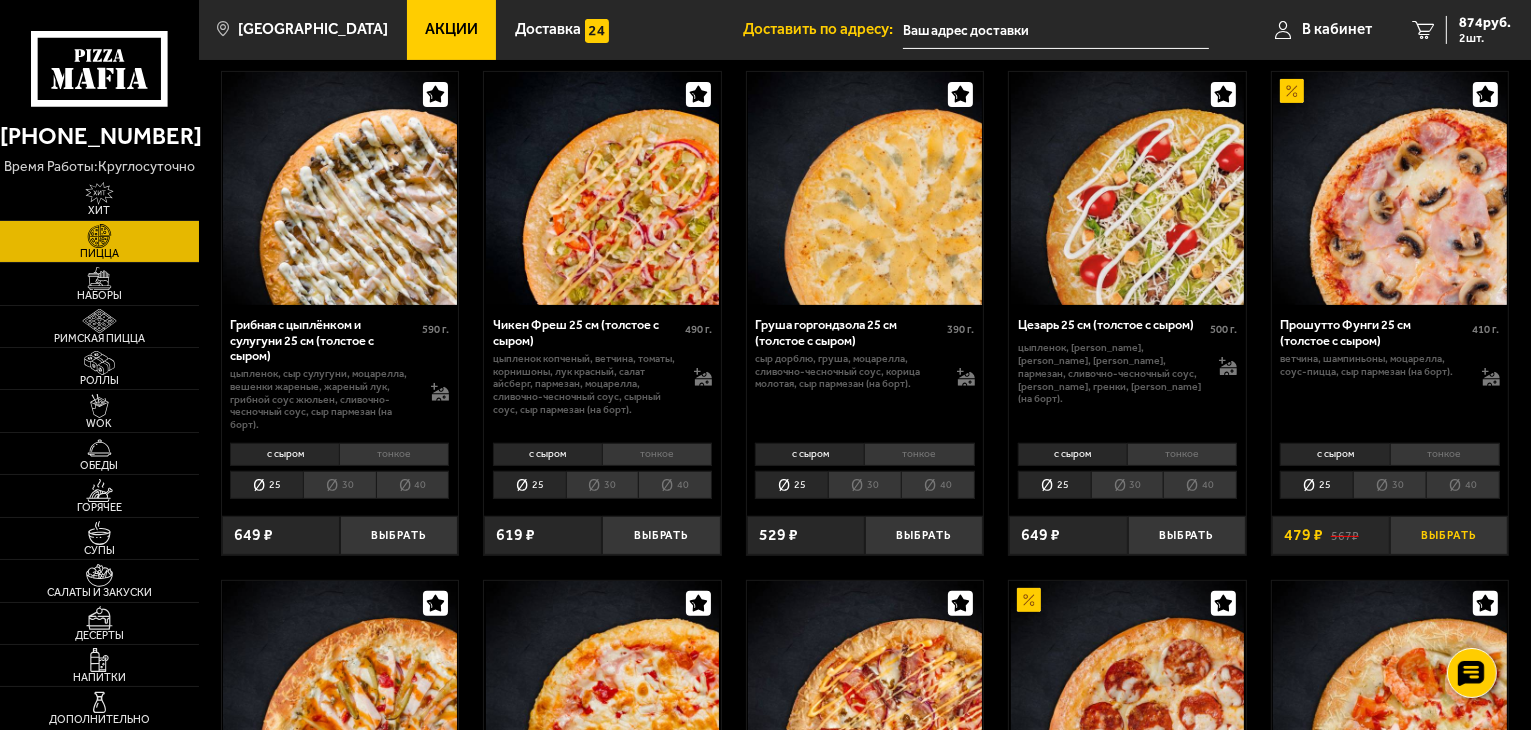 click on "Выбрать" at bounding box center (1449, 535) 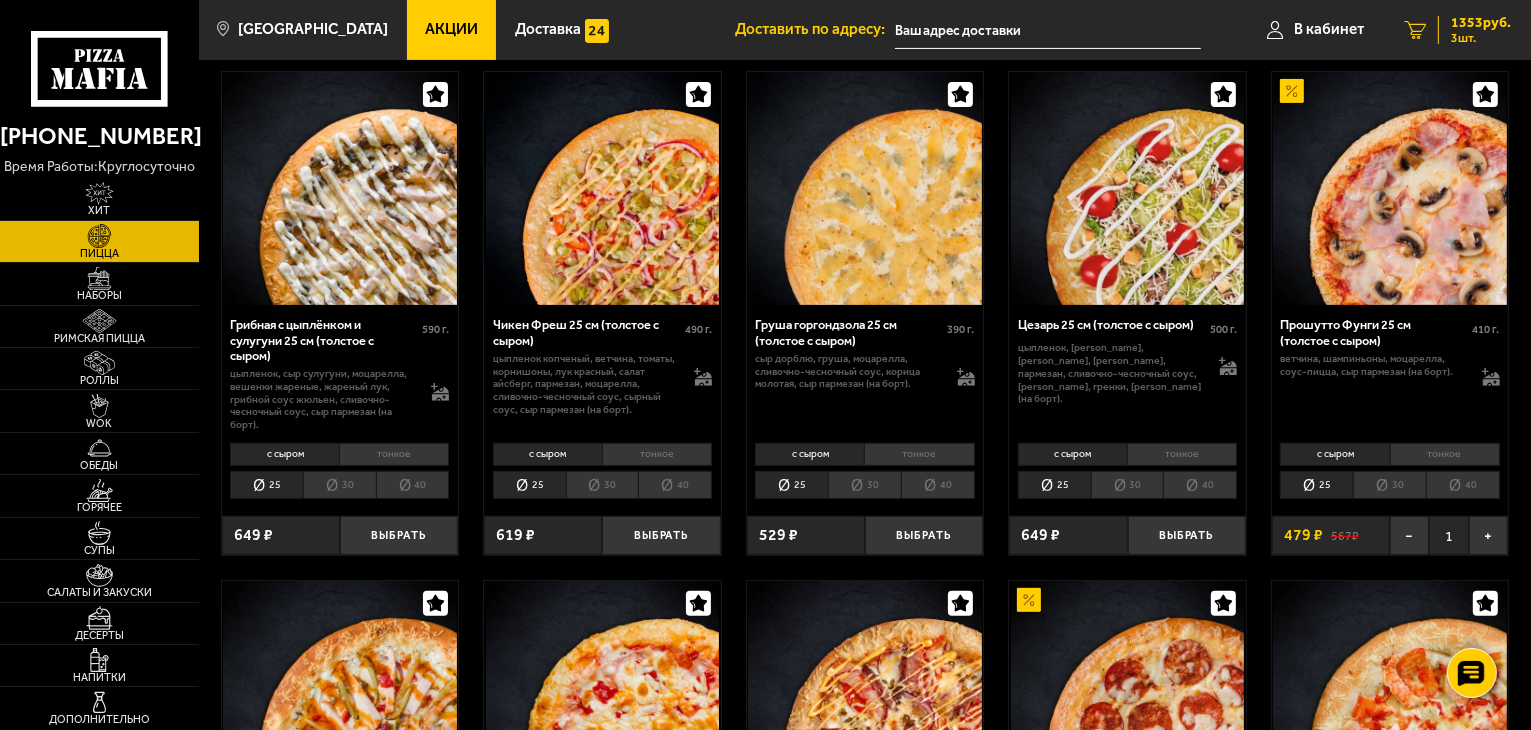 click on "1353  руб." at bounding box center (1481, 23) 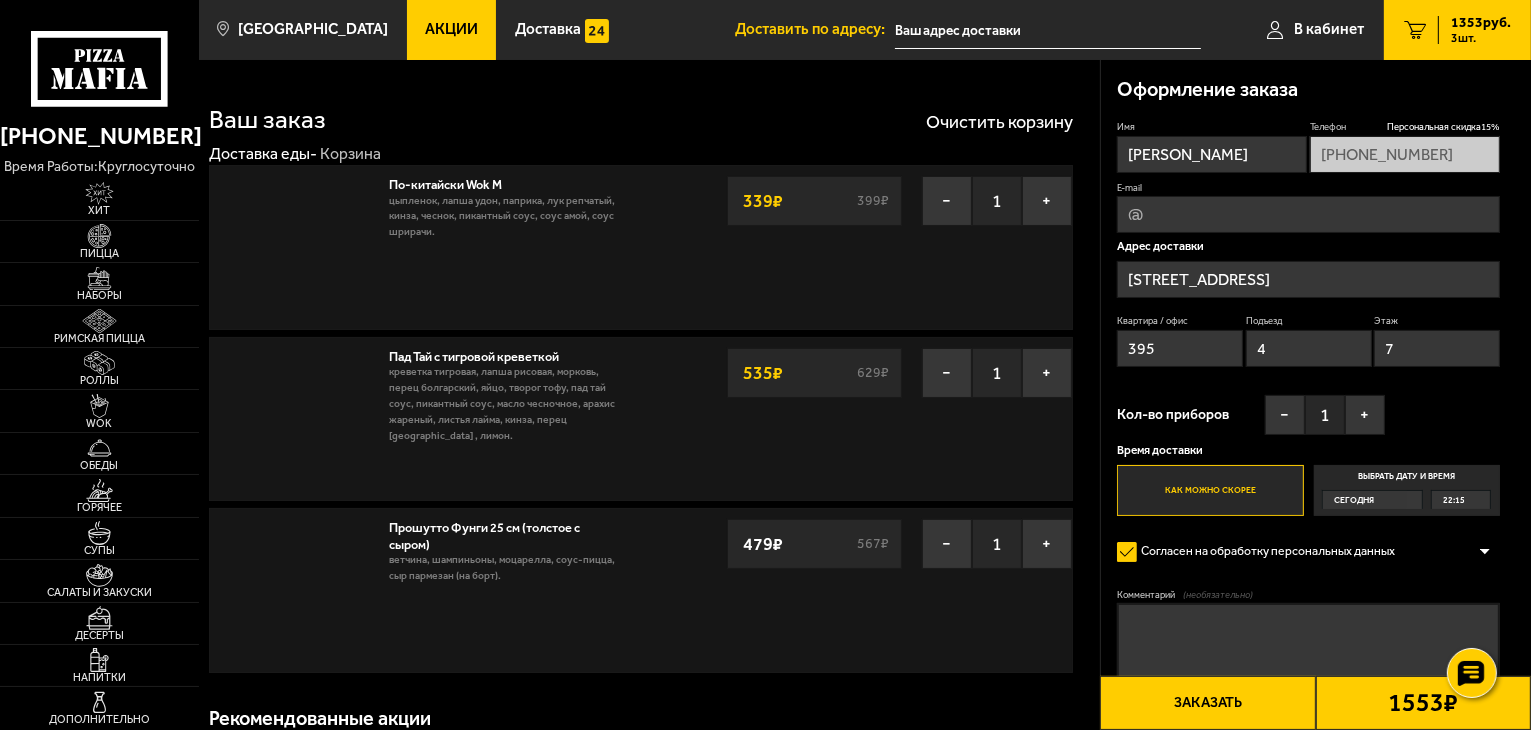 type on "проспект Непокорённых, 49к2" 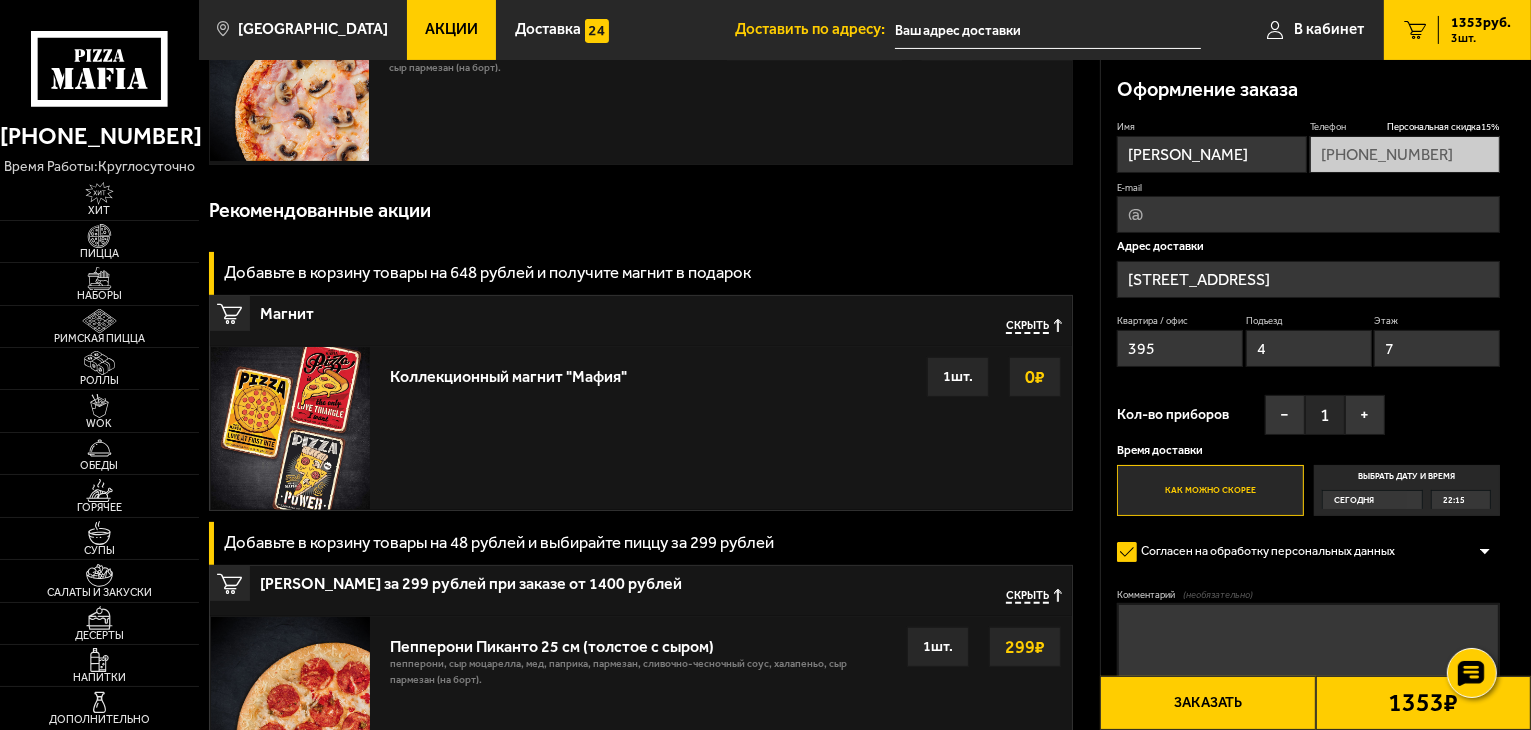 scroll, scrollTop: 513, scrollLeft: 0, axis: vertical 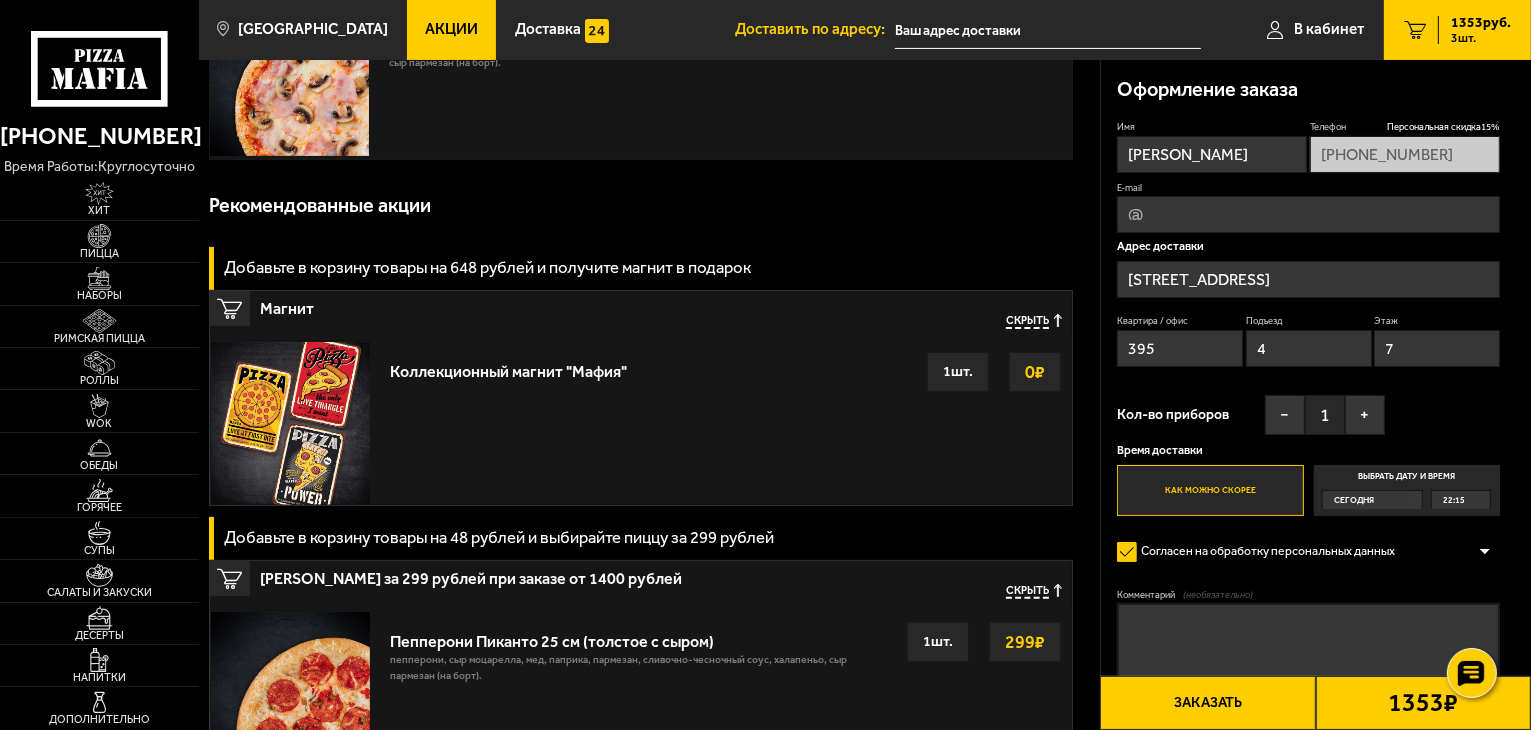 click on "Оформление заказа Имя Скляров Эдуард Телефон Персональная скидка  15 % +7 (951) 668-46-83 E-mail Адрес доставки проспект Непокорённых, 49к2 Квартира / офис 395 Подъезд  4 Этаж  7 Кол-во приборов − 1 + Время доставки Как можно скорее Выбрать дату и время Сегодня 22:15 Согласен на обработку персональных данных Оформить заказ без звонка оператора Вы будете зарегистрированы автоматически. Комментарий   (необязательно) Промокод: Применить 1353  ₽ Выбрать способ оплаты Заказать" at bounding box center [1316, 419] 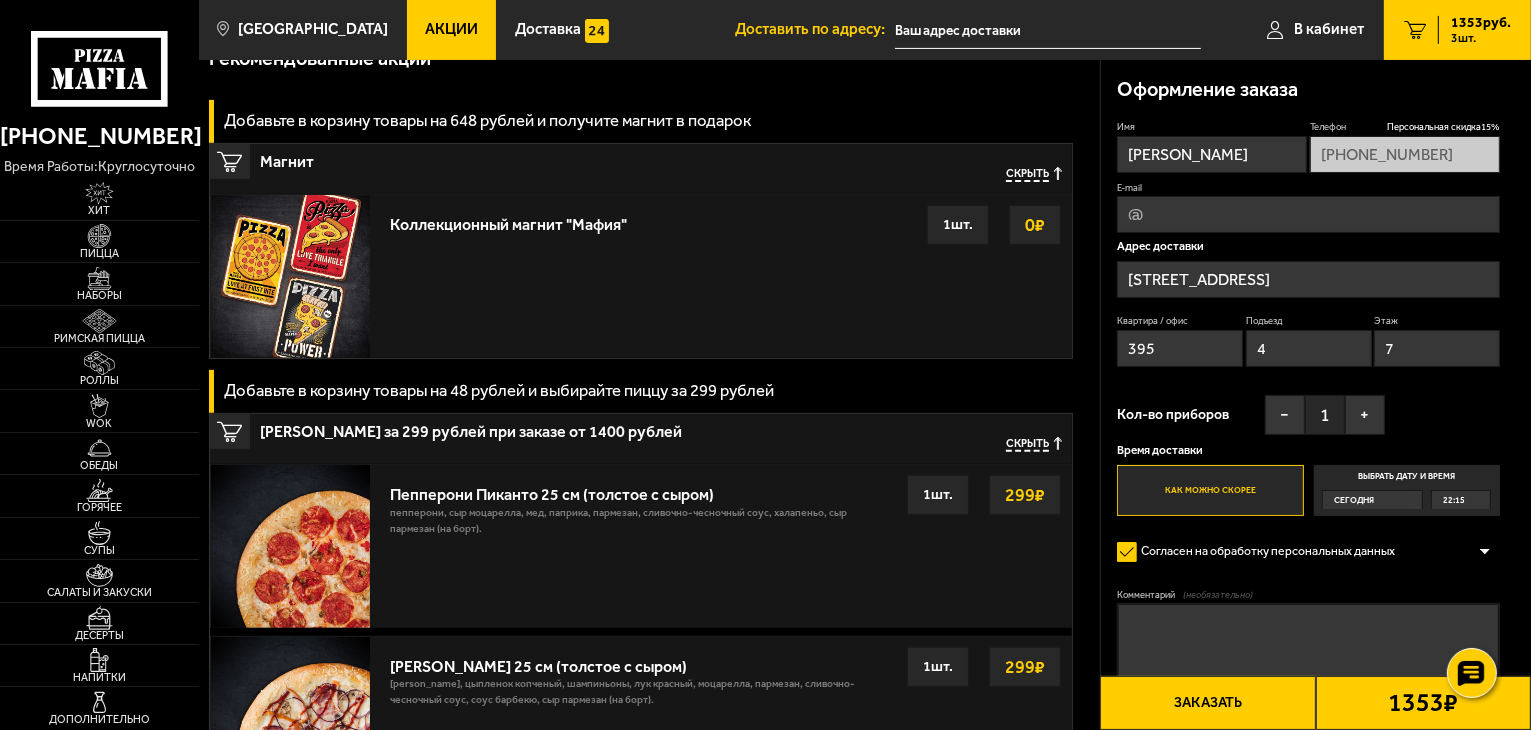 scroll, scrollTop: 654, scrollLeft: 0, axis: vertical 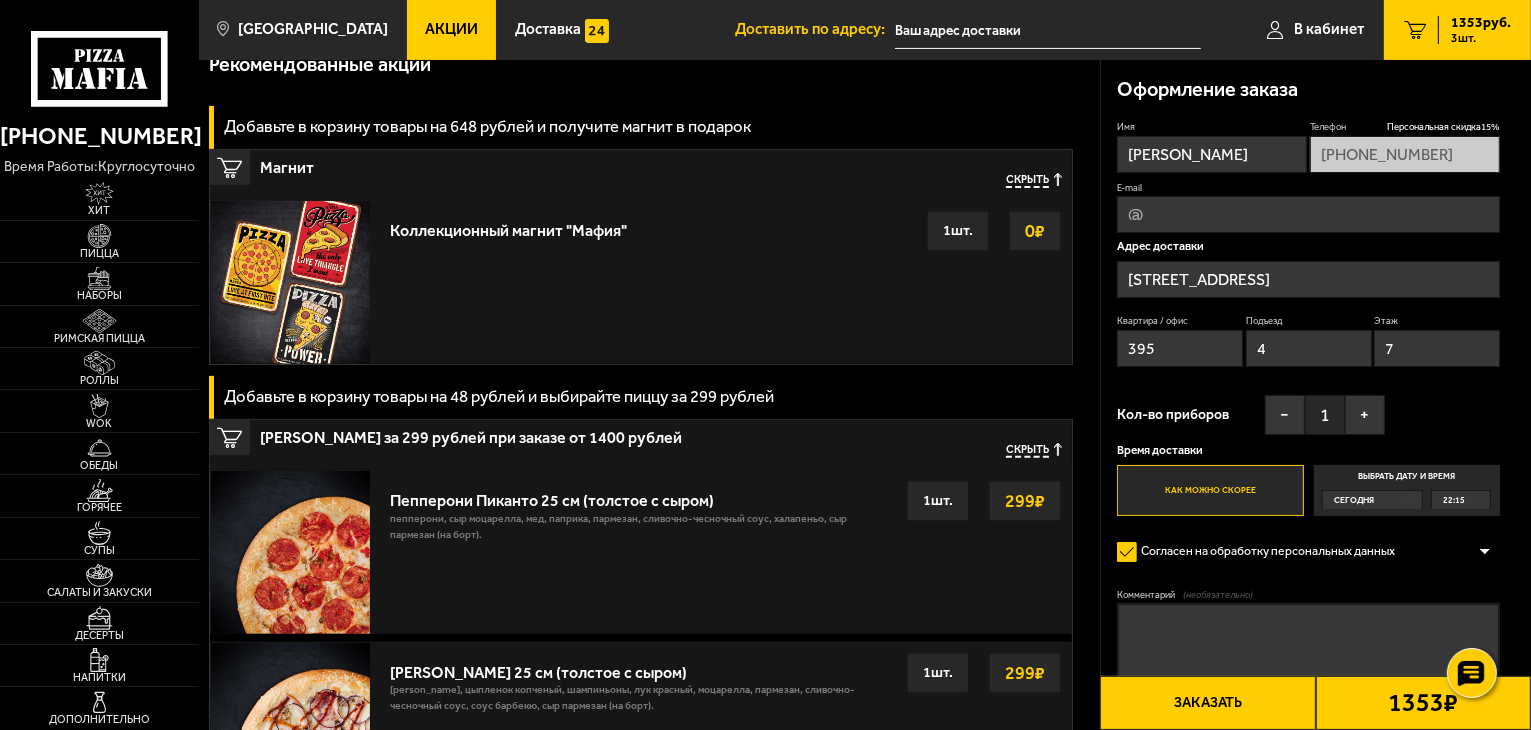 click on "Комментарий   (необязательно)" at bounding box center (1308, 643) 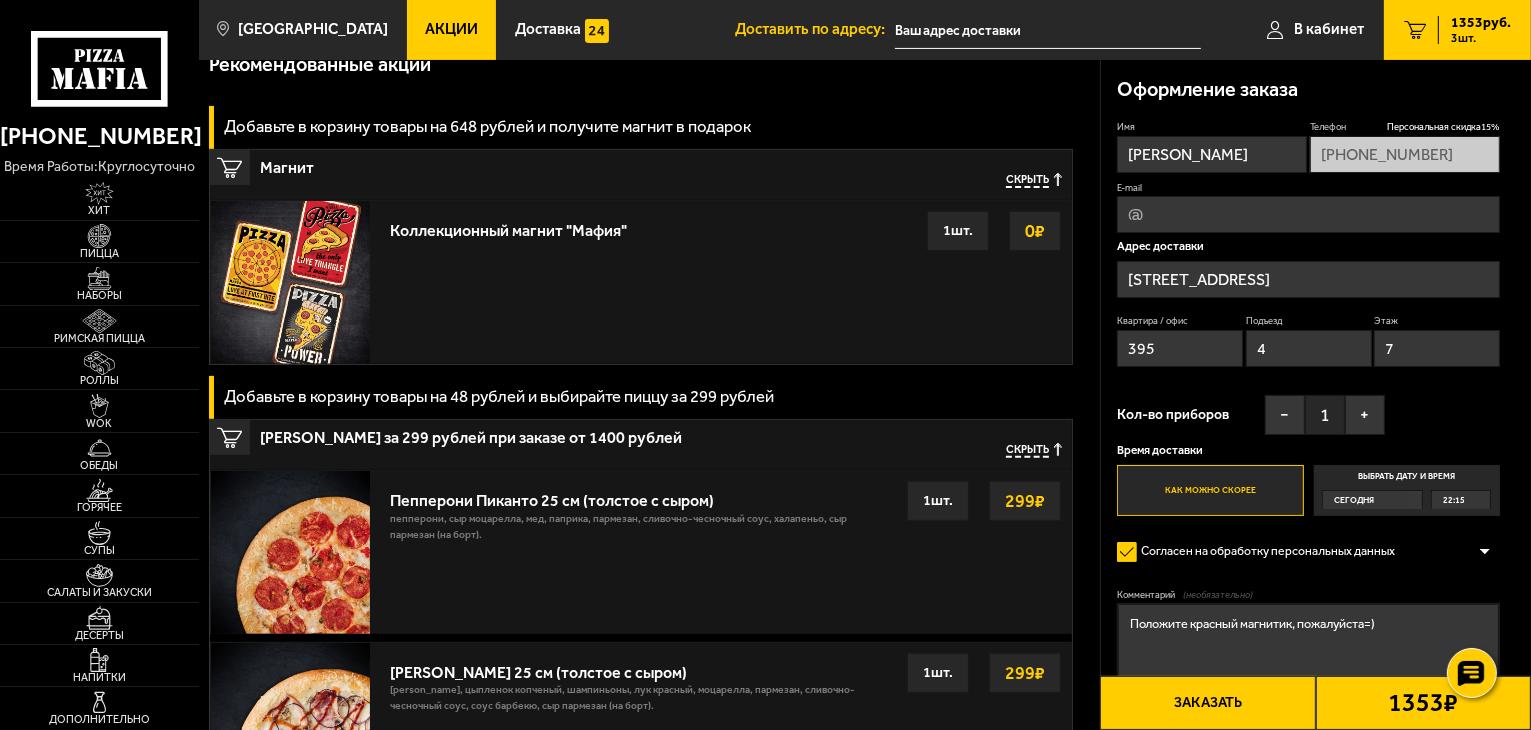 type on "Положите красный магнитик, пожалуйста=)" 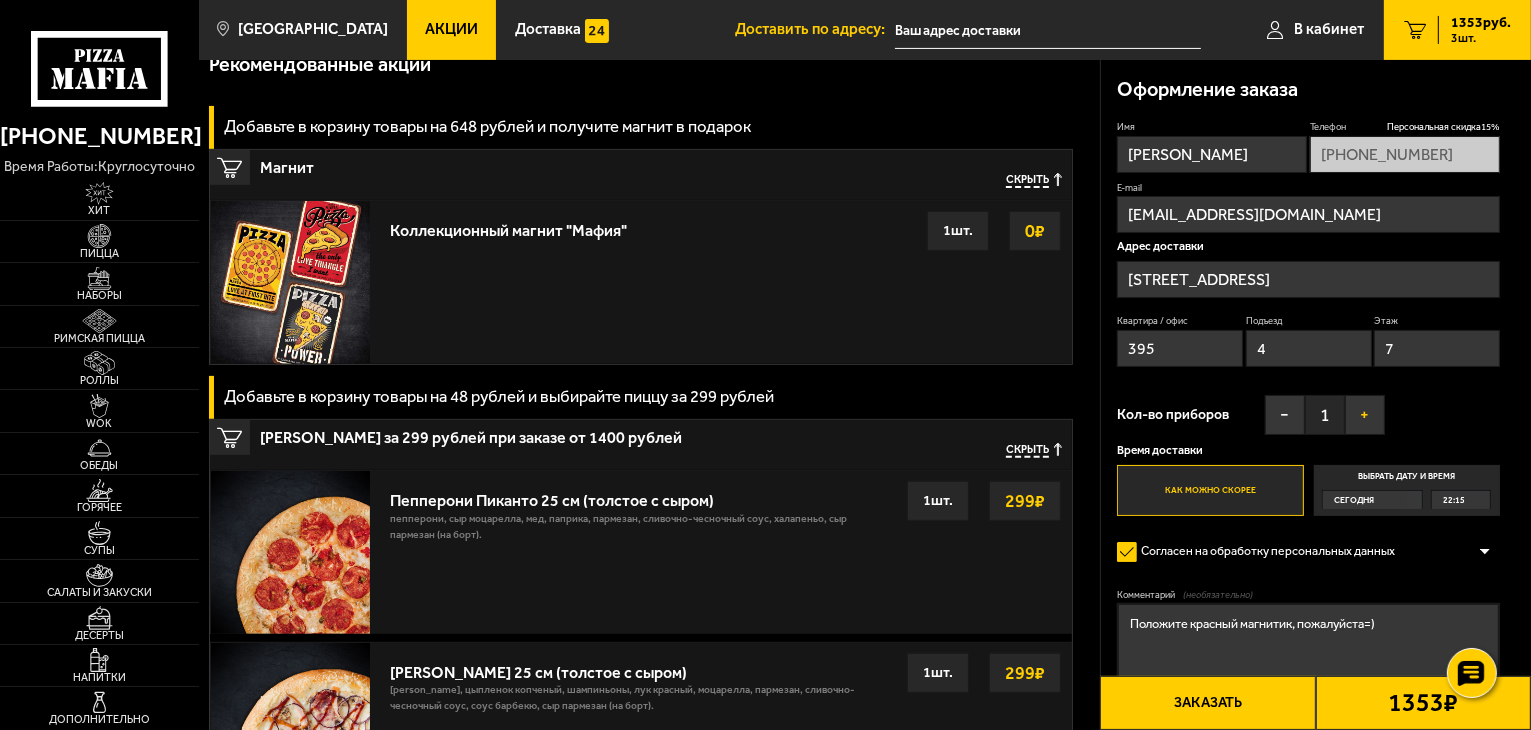 click on "+" at bounding box center (1365, 415) 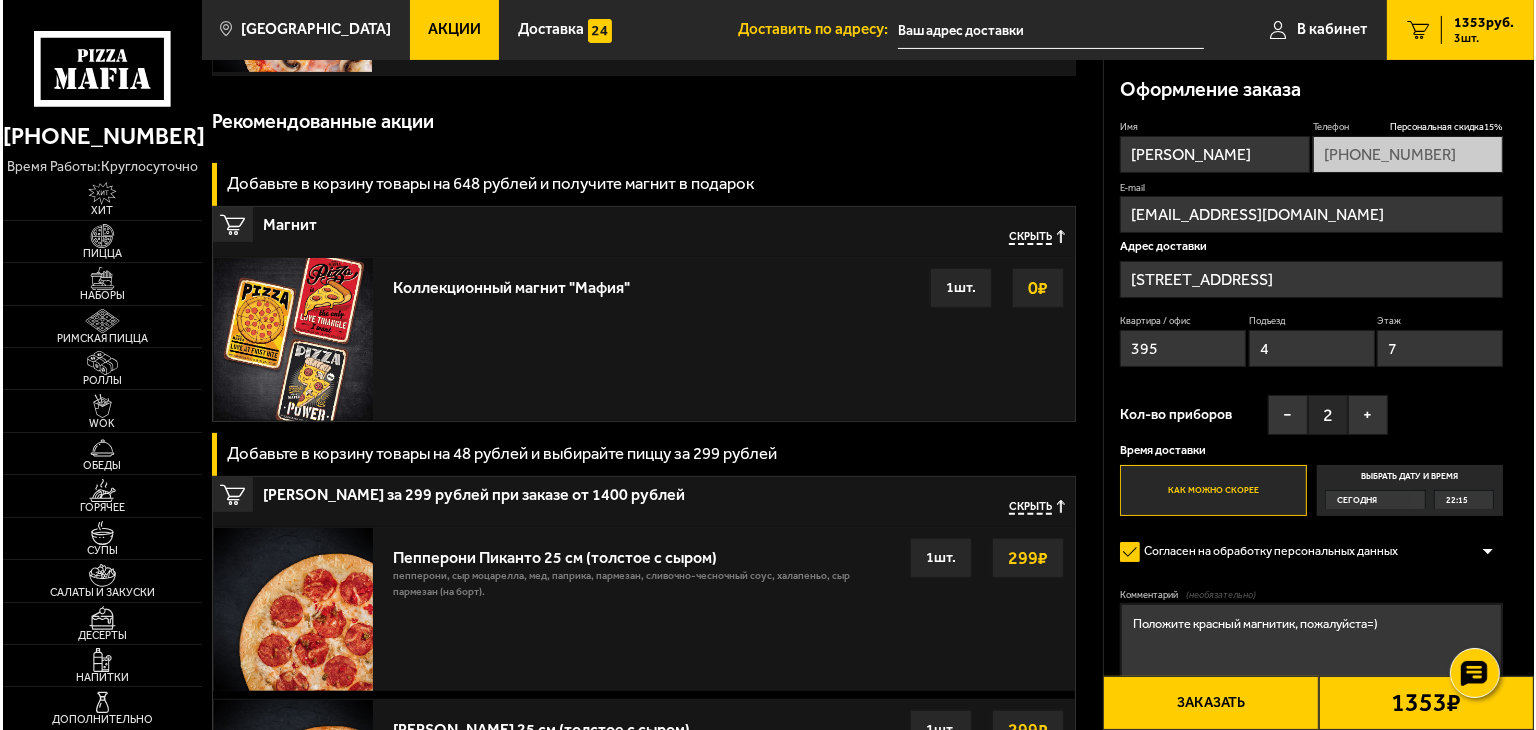 scroll, scrollTop: 602, scrollLeft: 0, axis: vertical 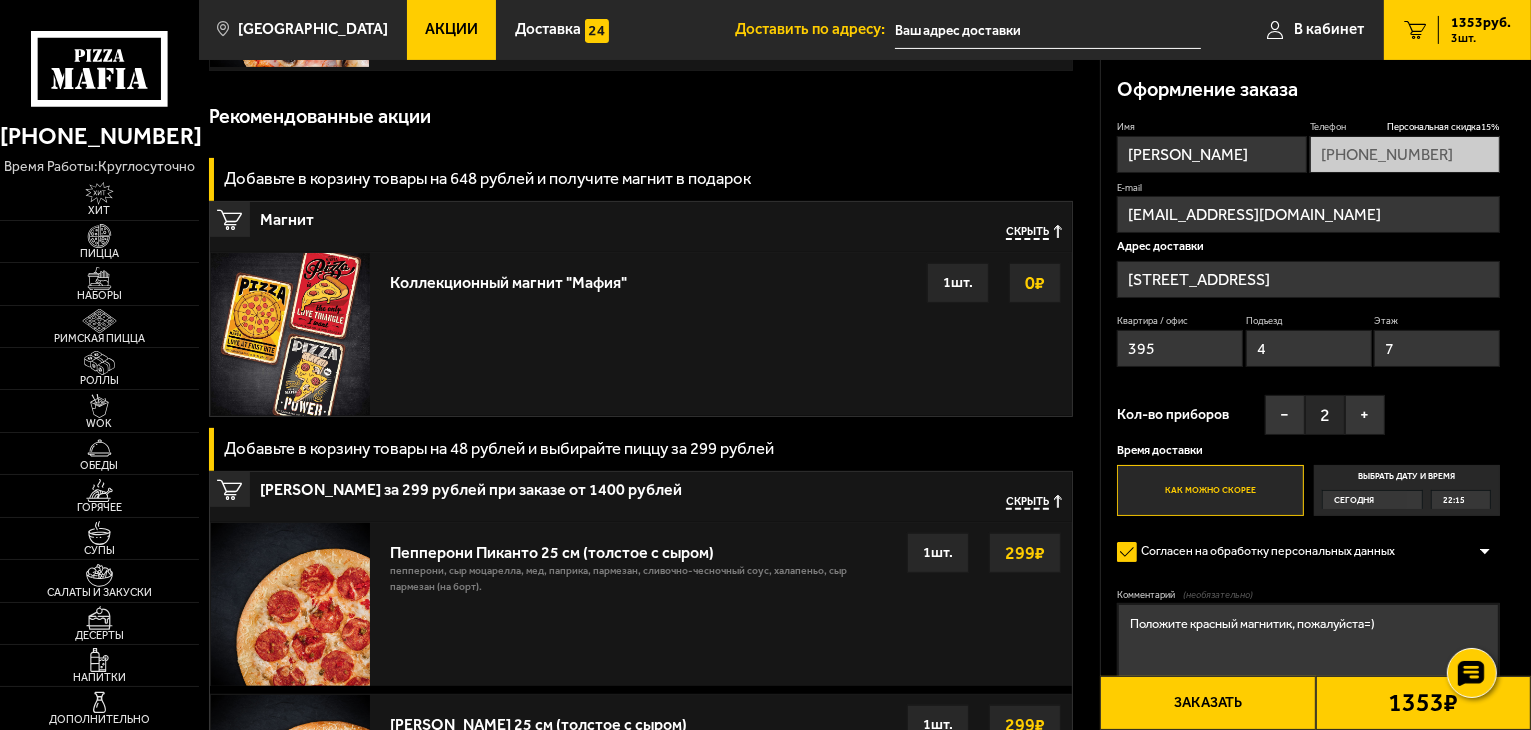 click on "Заказать" at bounding box center (1207, 703) 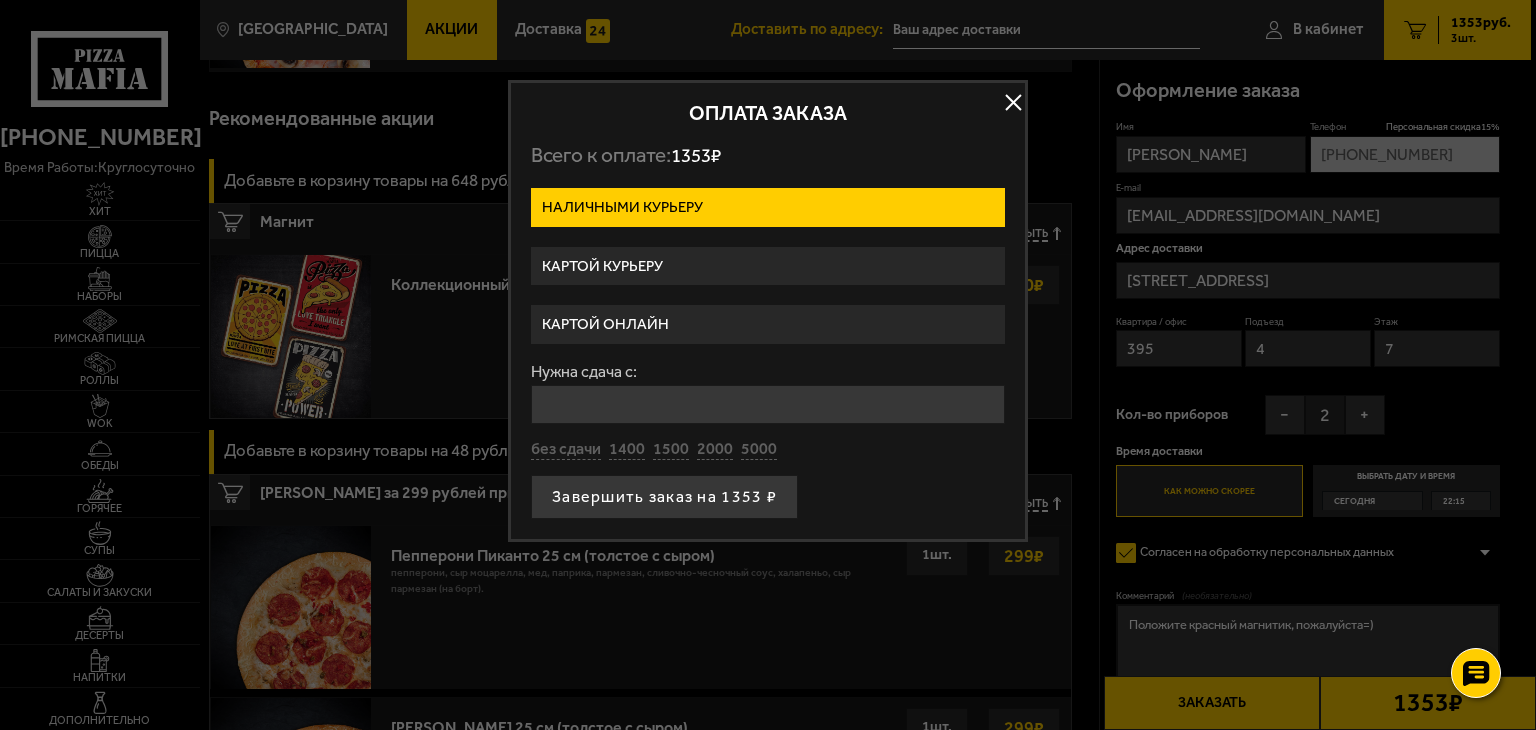 click on "Картой онлайн" at bounding box center [768, 324] 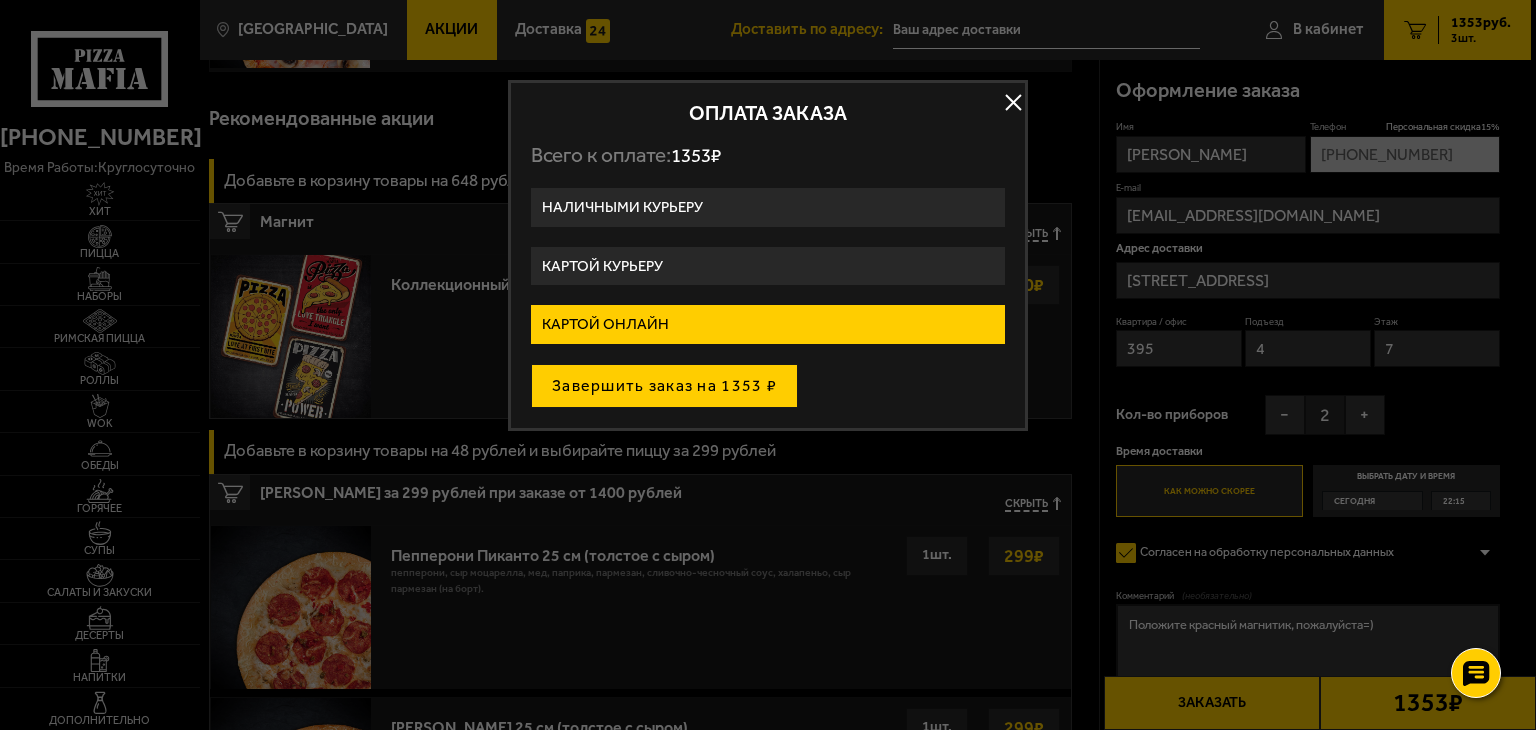 click on "Завершить заказ на 1353 ₽" at bounding box center [664, 386] 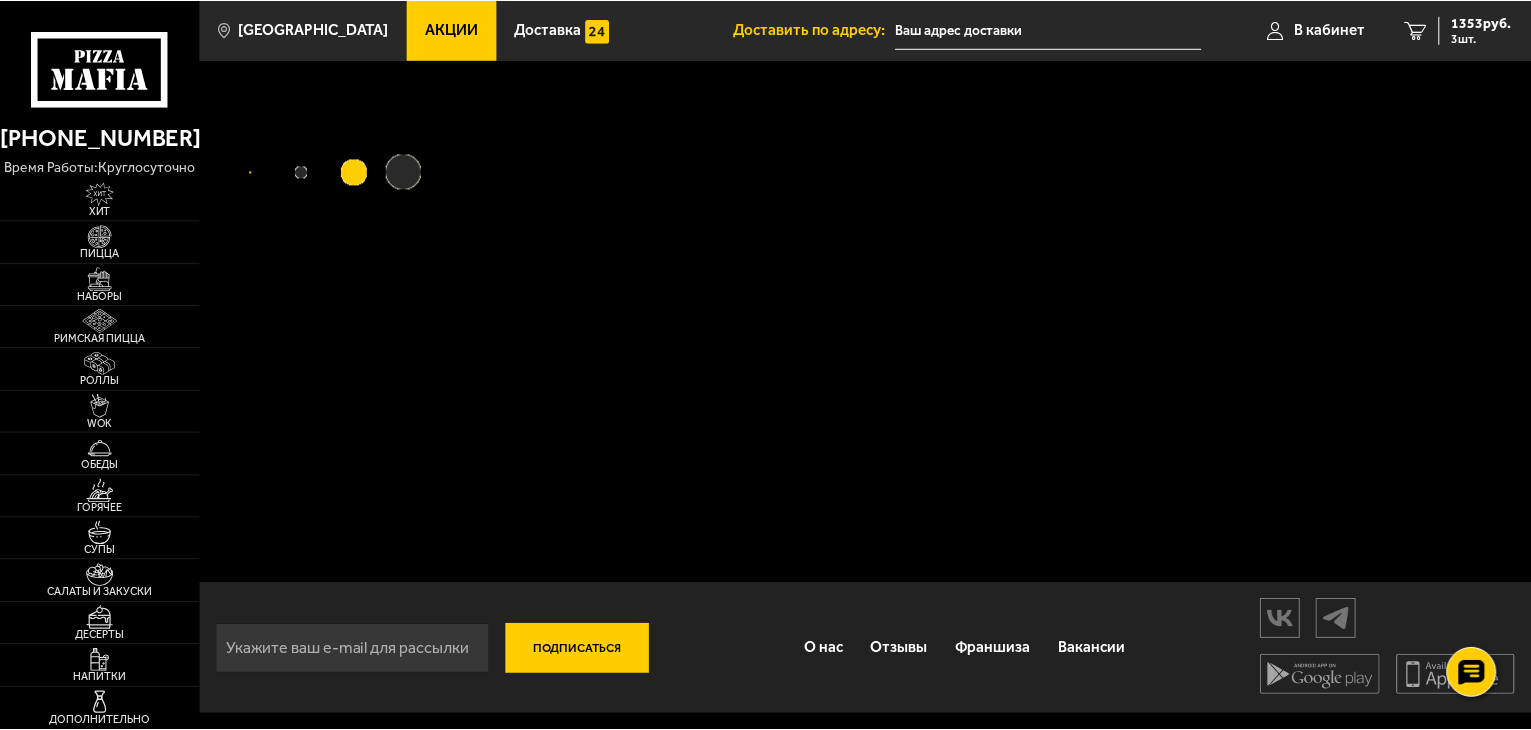 scroll, scrollTop: 0, scrollLeft: 0, axis: both 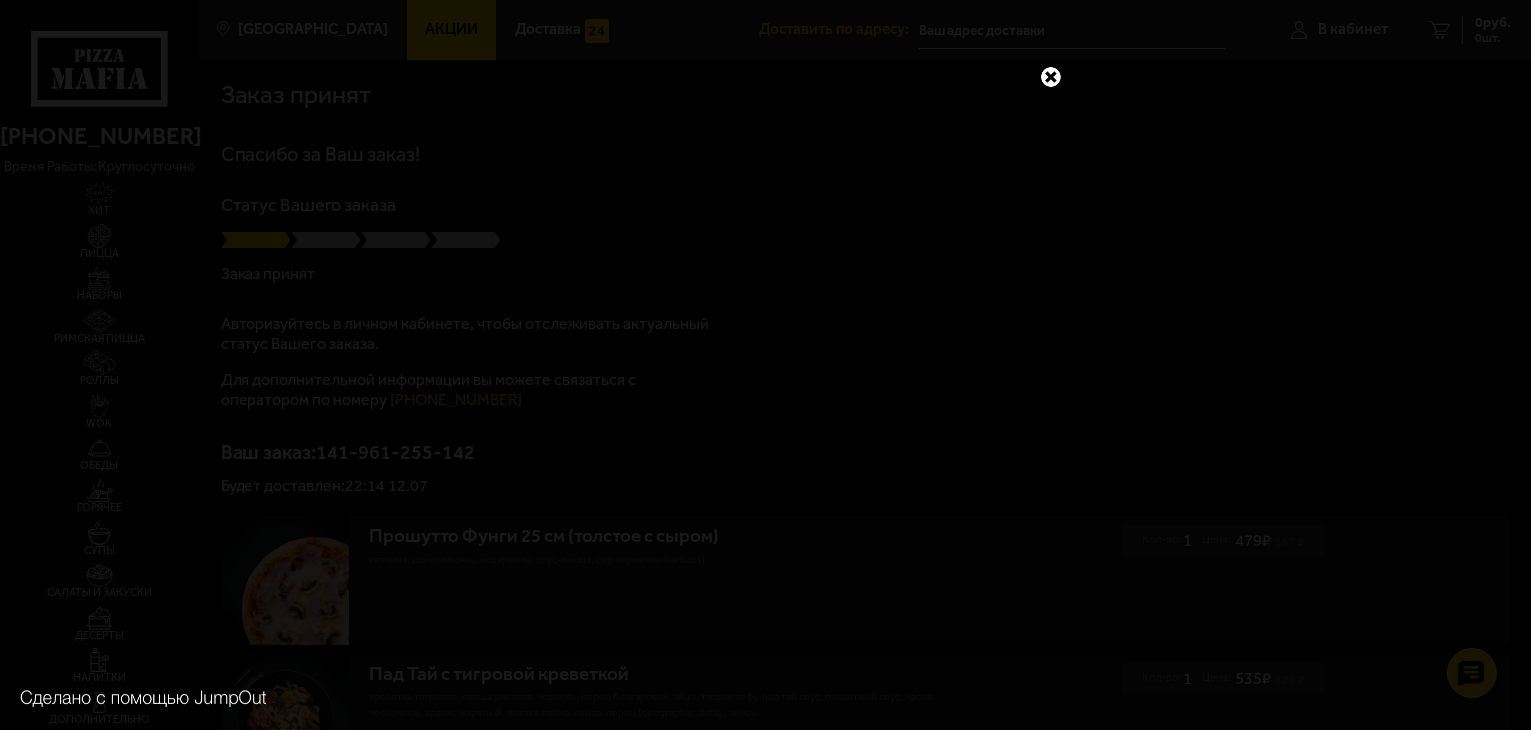 click at bounding box center (1051, 77) 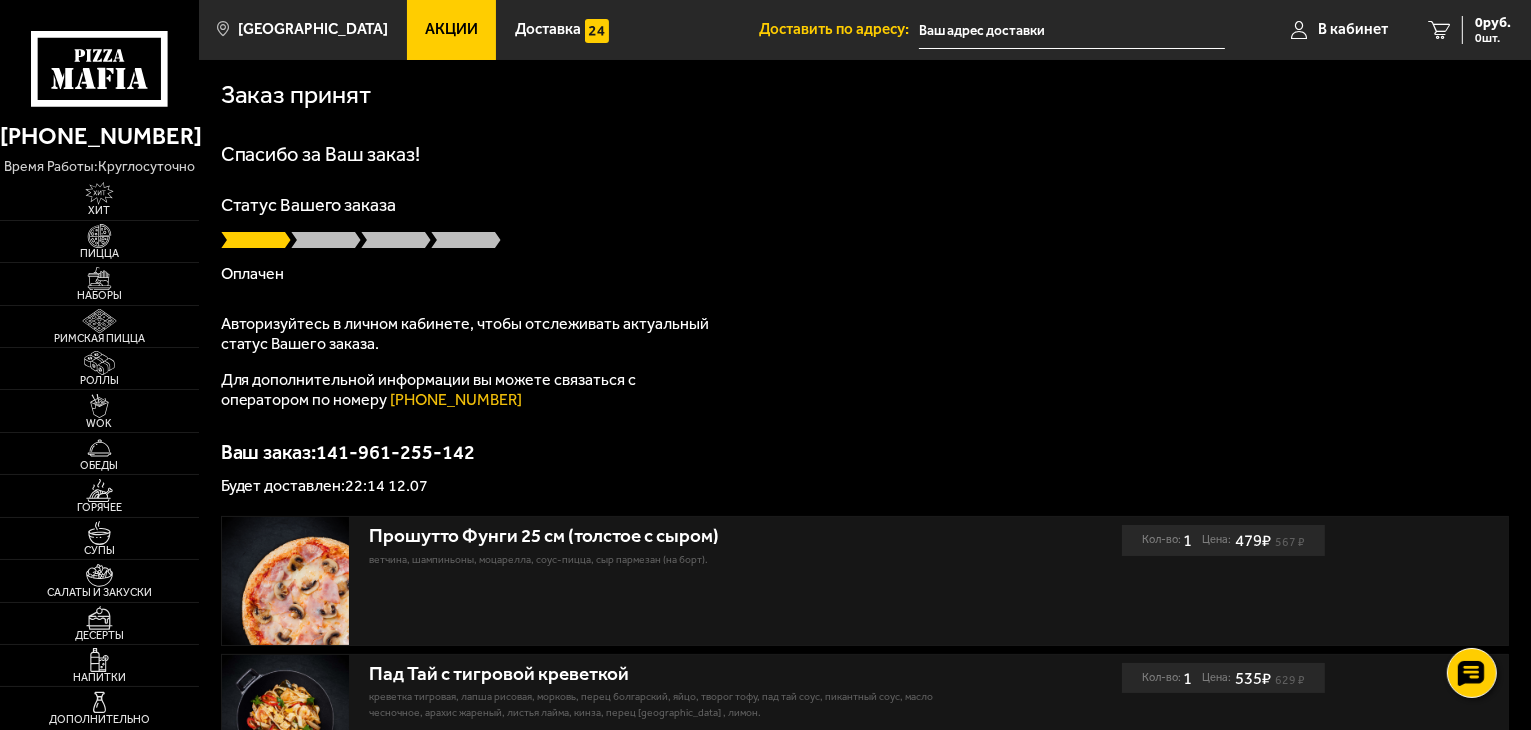 click on "Заказ принят" at bounding box center [865, 91] 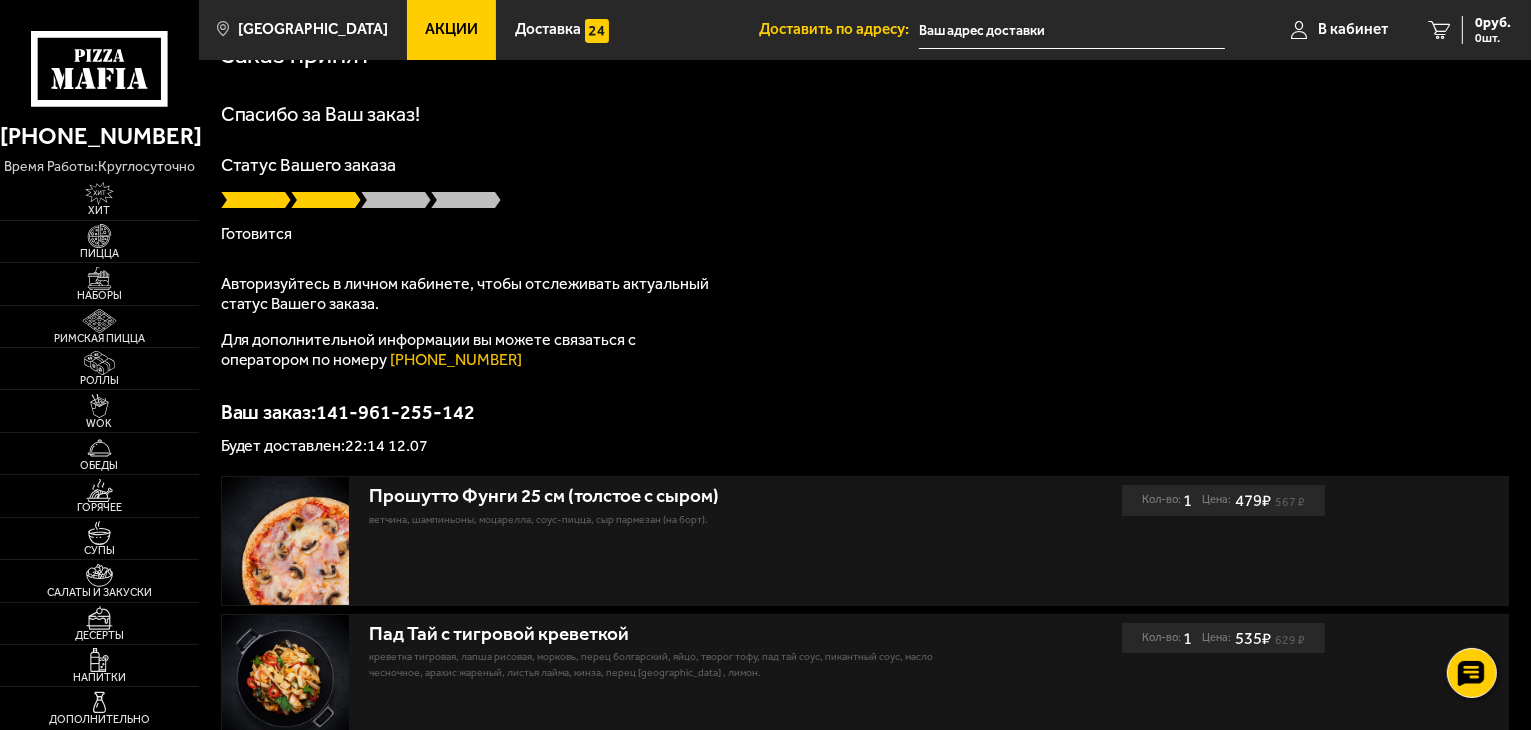 scroll, scrollTop: 0, scrollLeft: 0, axis: both 